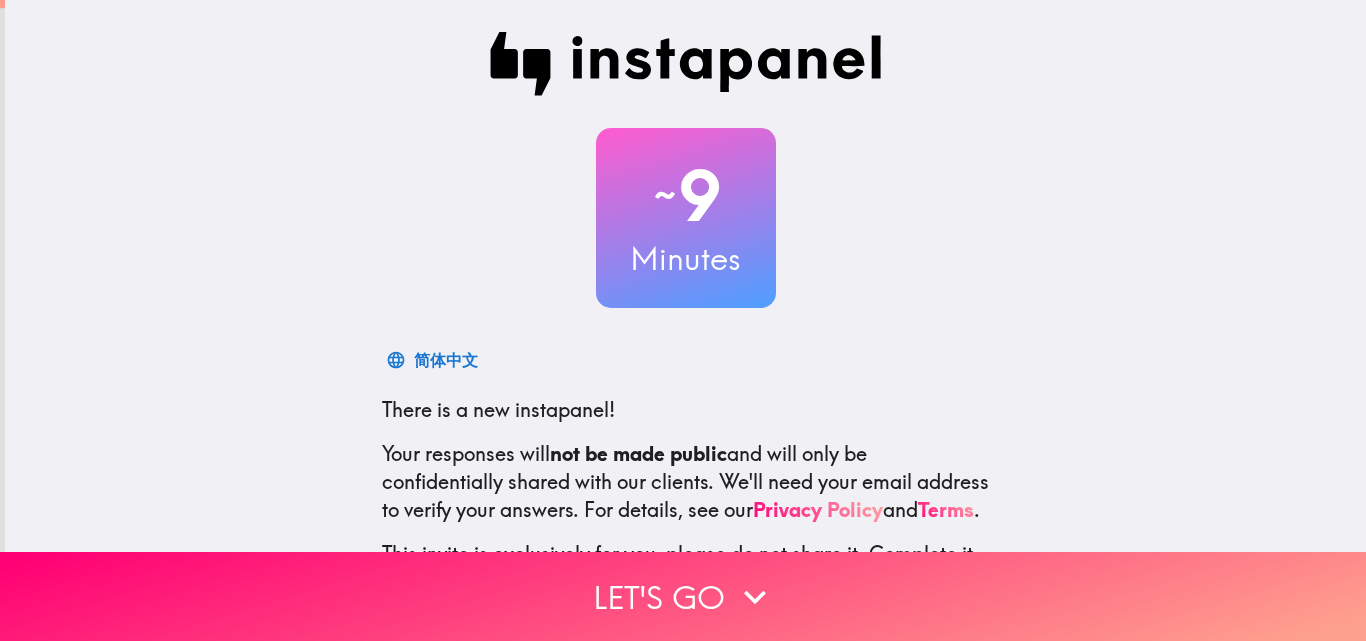 scroll, scrollTop: 0, scrollLeft: 0, axis: both 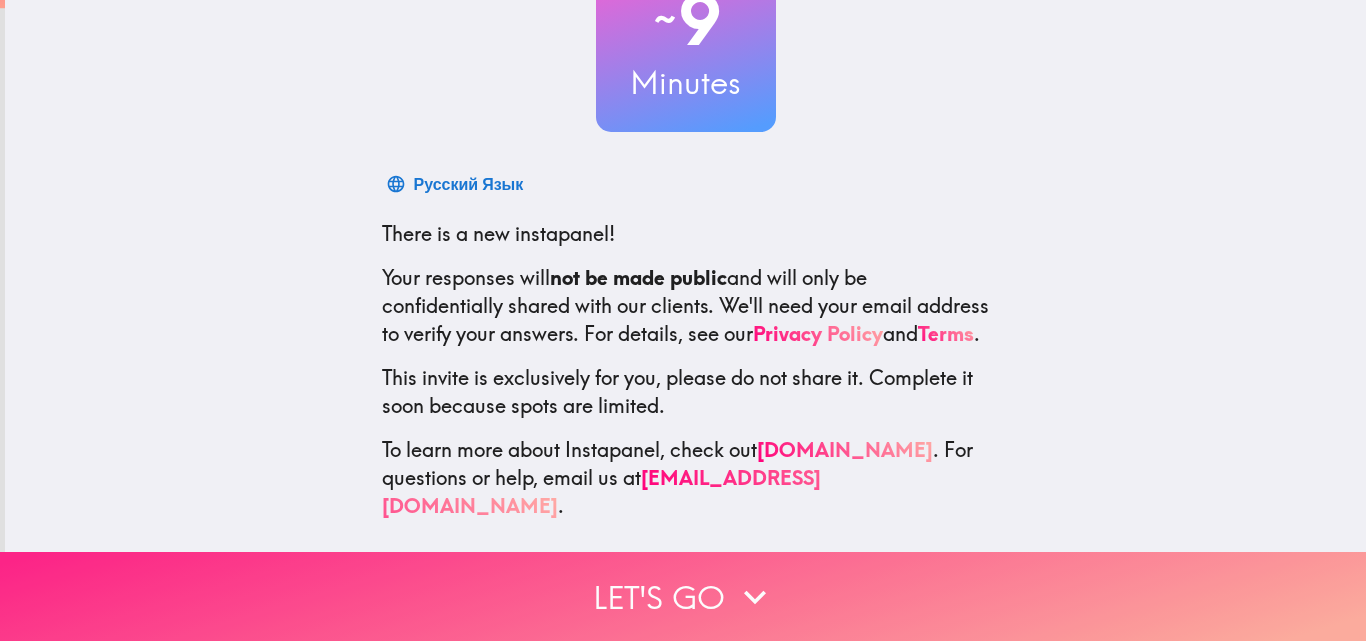 click 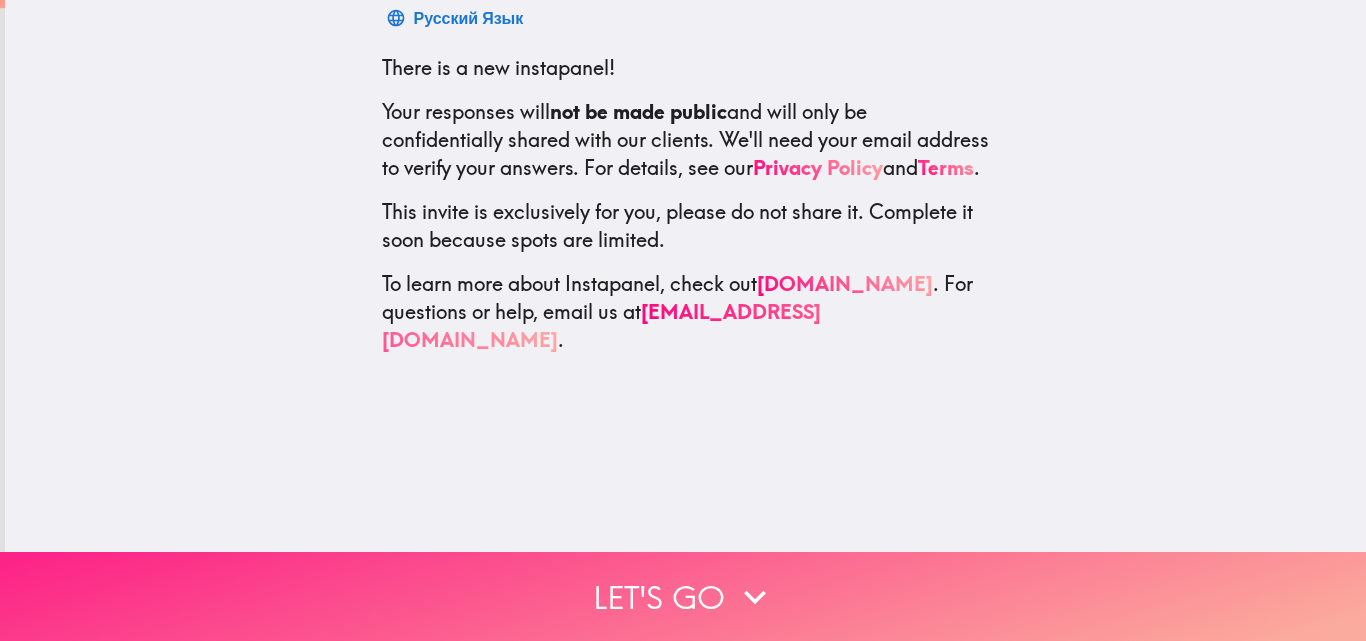 scroll, scrollTop: 0, scrollLeft: 0, axis: both 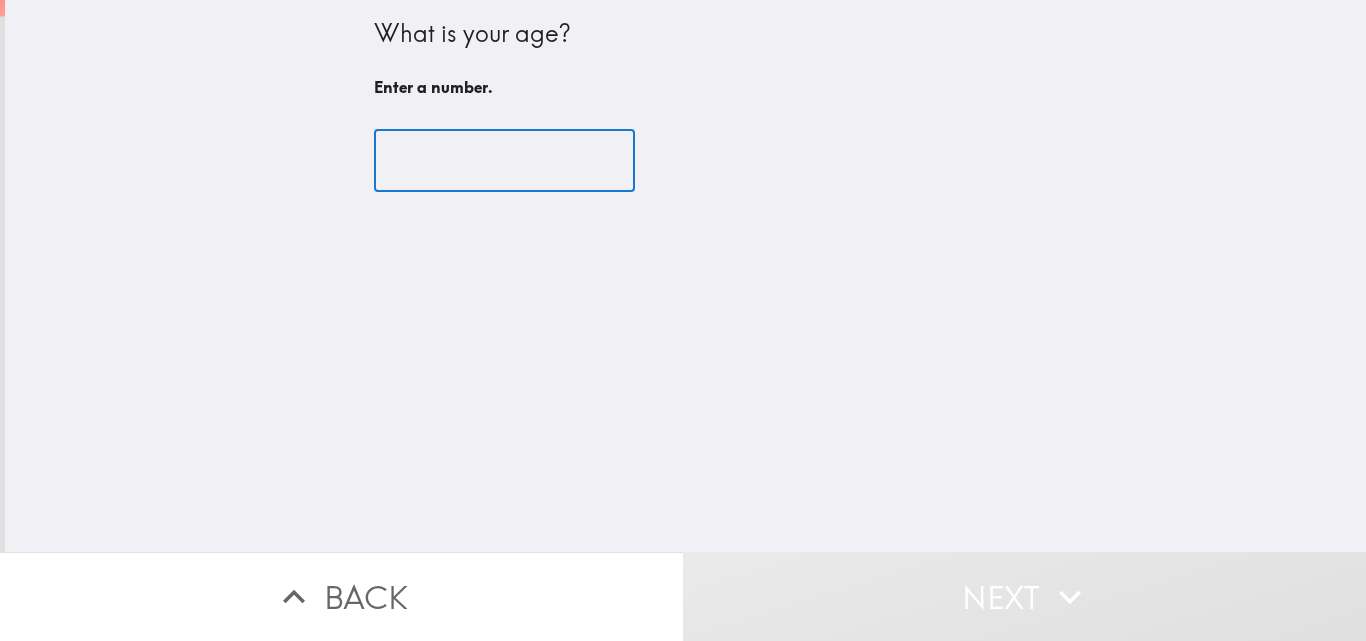 click at bounding box center [504, 161] 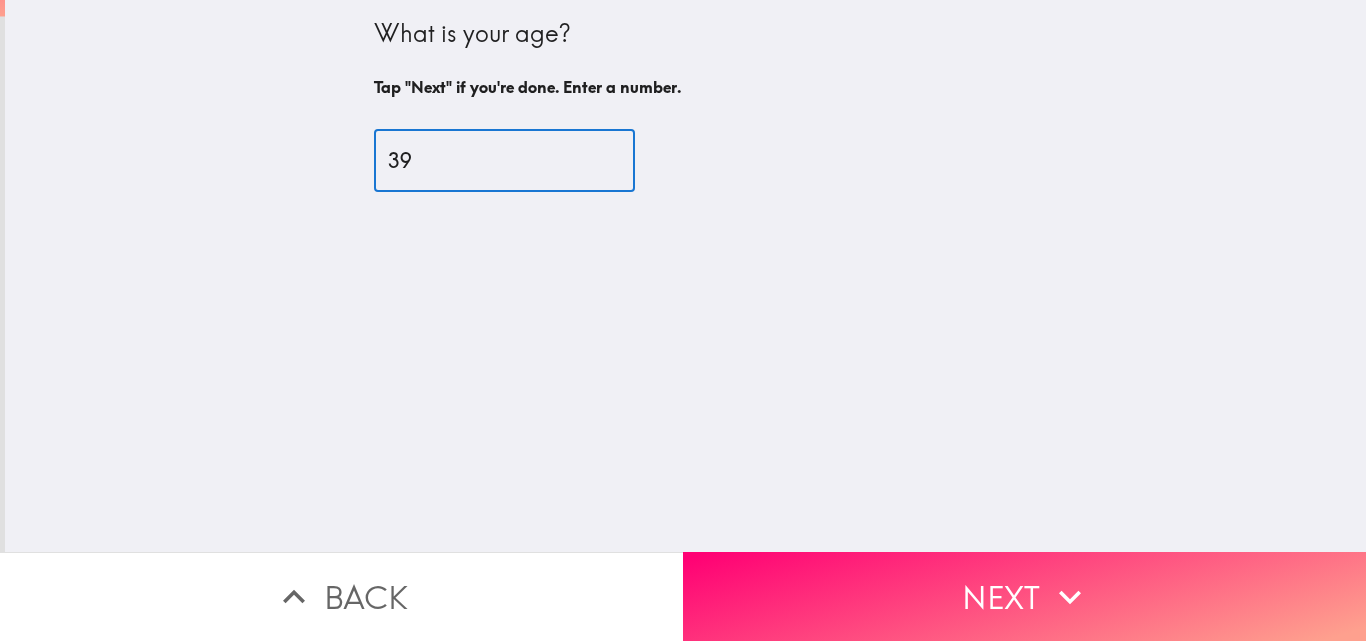 type on "3" 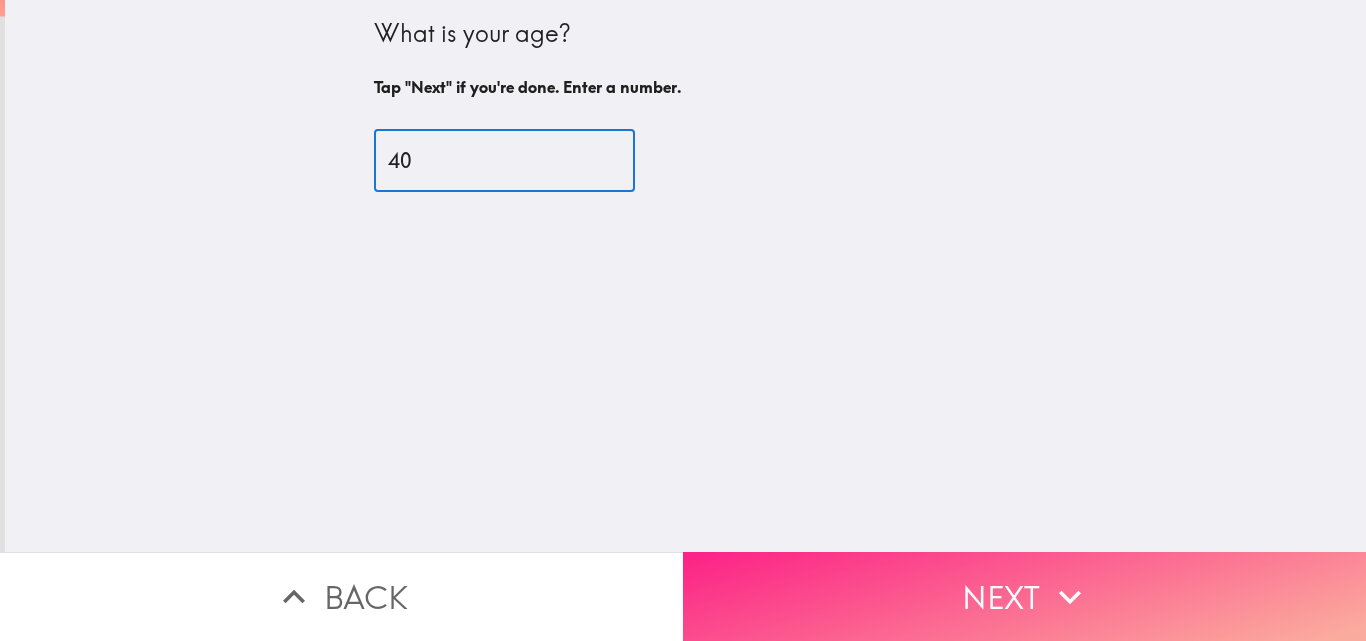 type on "40" 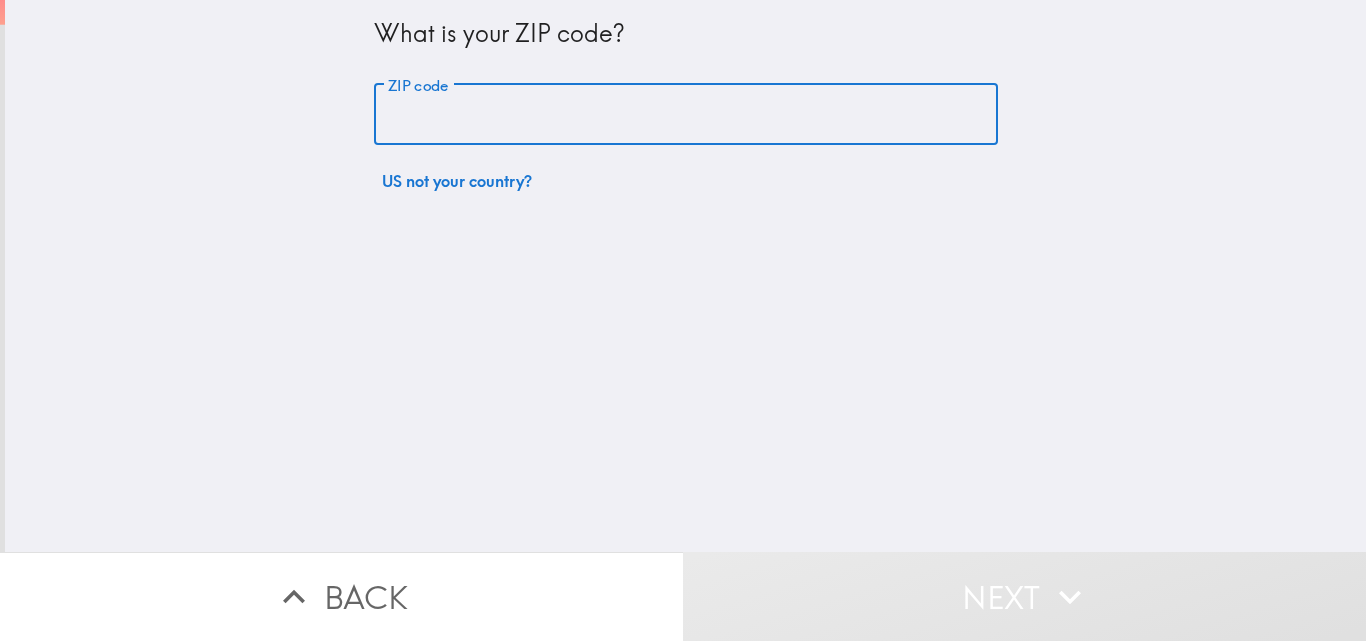 click on "ZIP code" at bounding box center [686, 115] 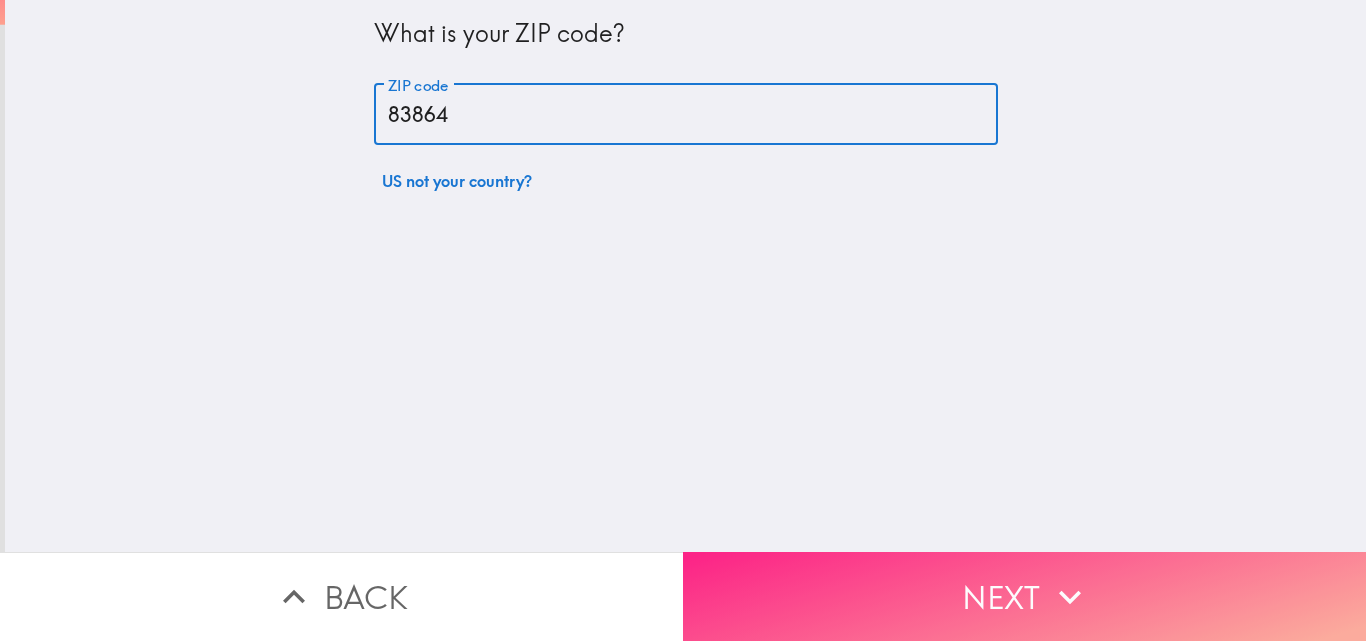 type on "83864" 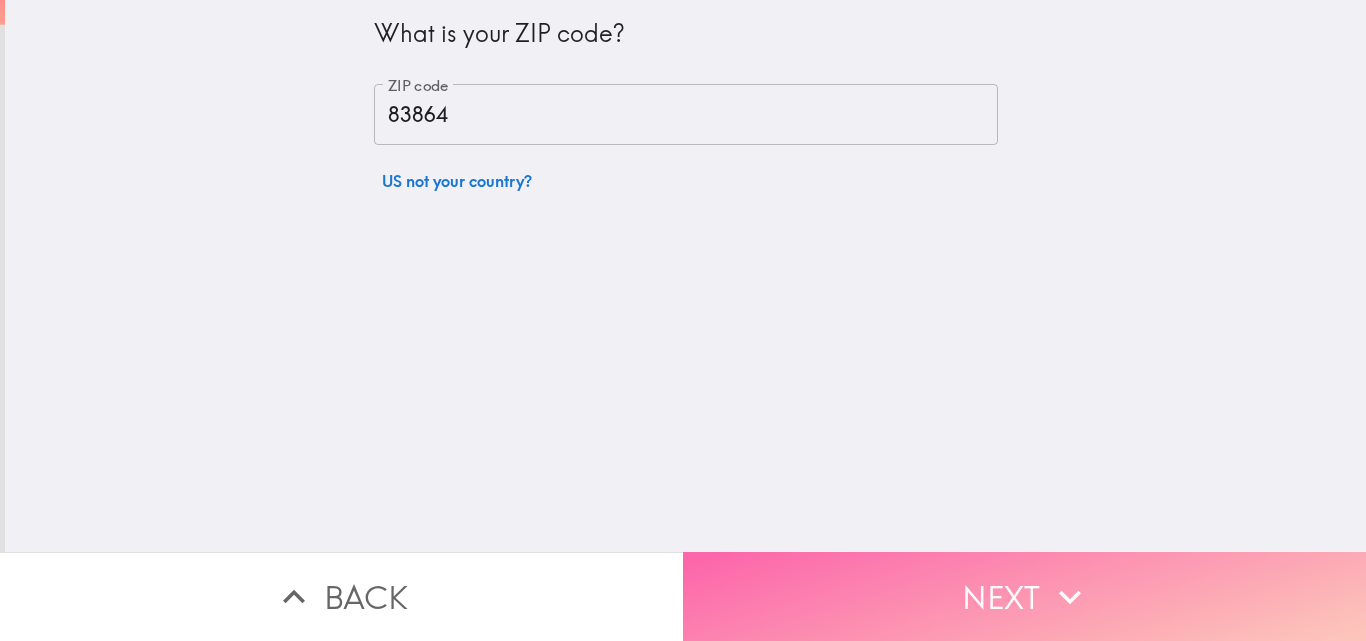 click on "Next" at bounding box center [1024, 596] 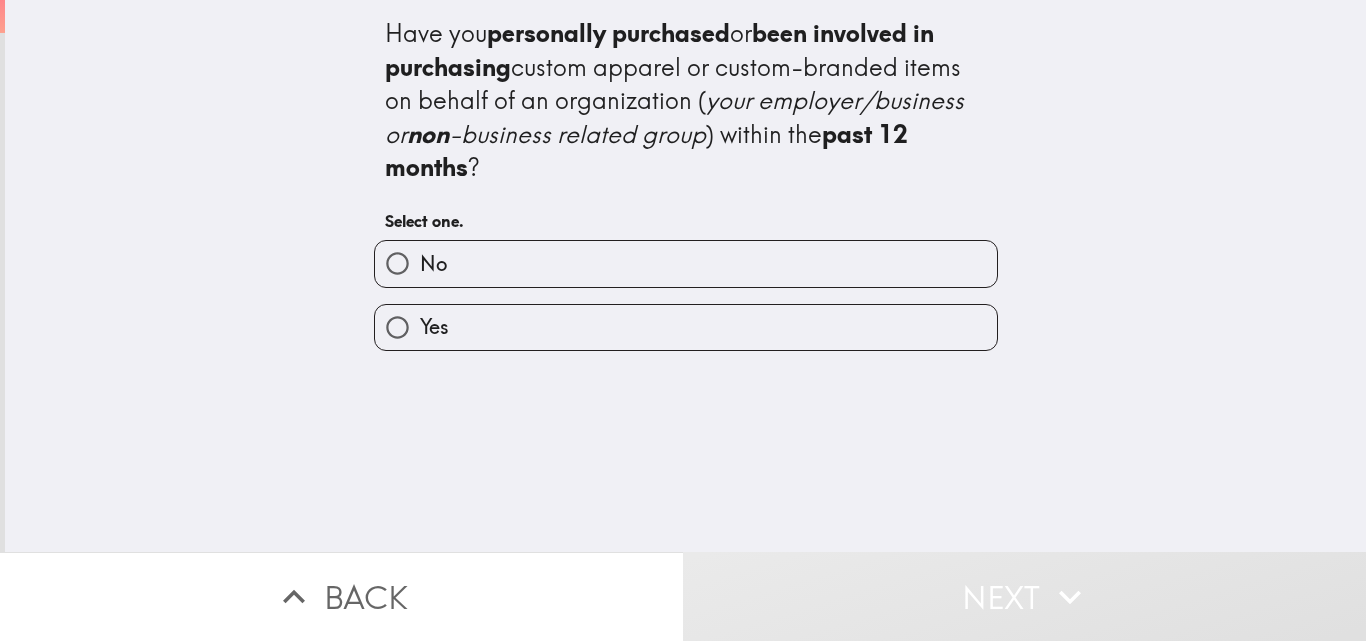 click on "Yes" at bounding box center [686, 327] 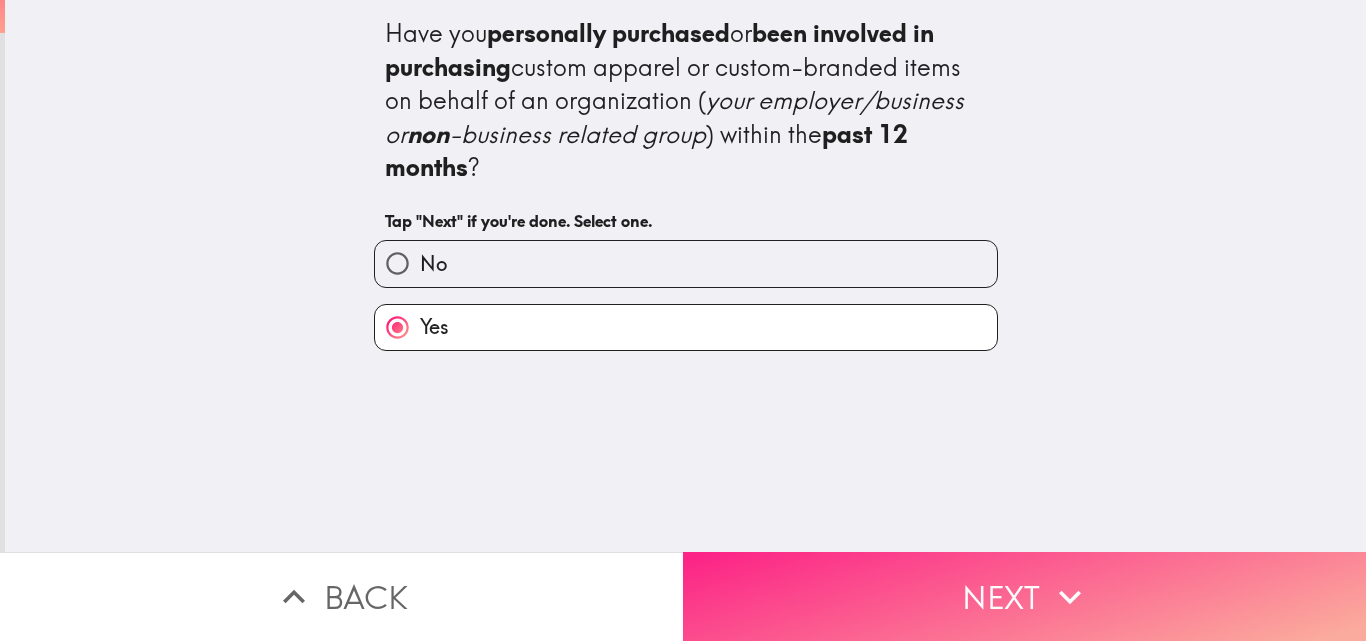 click on "Next" at bounding box center [1024, 596] 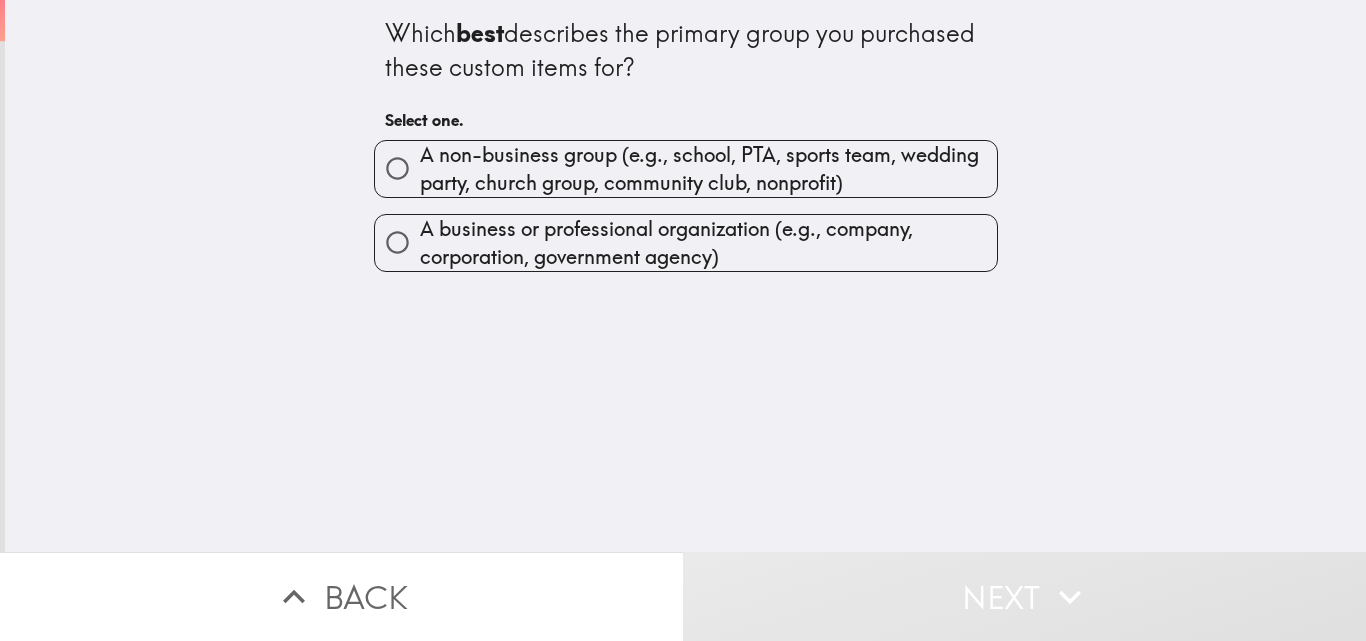 click on "A business or professional organization (e.g., company, corporation, government agency)" at bounding box center [708, 243] 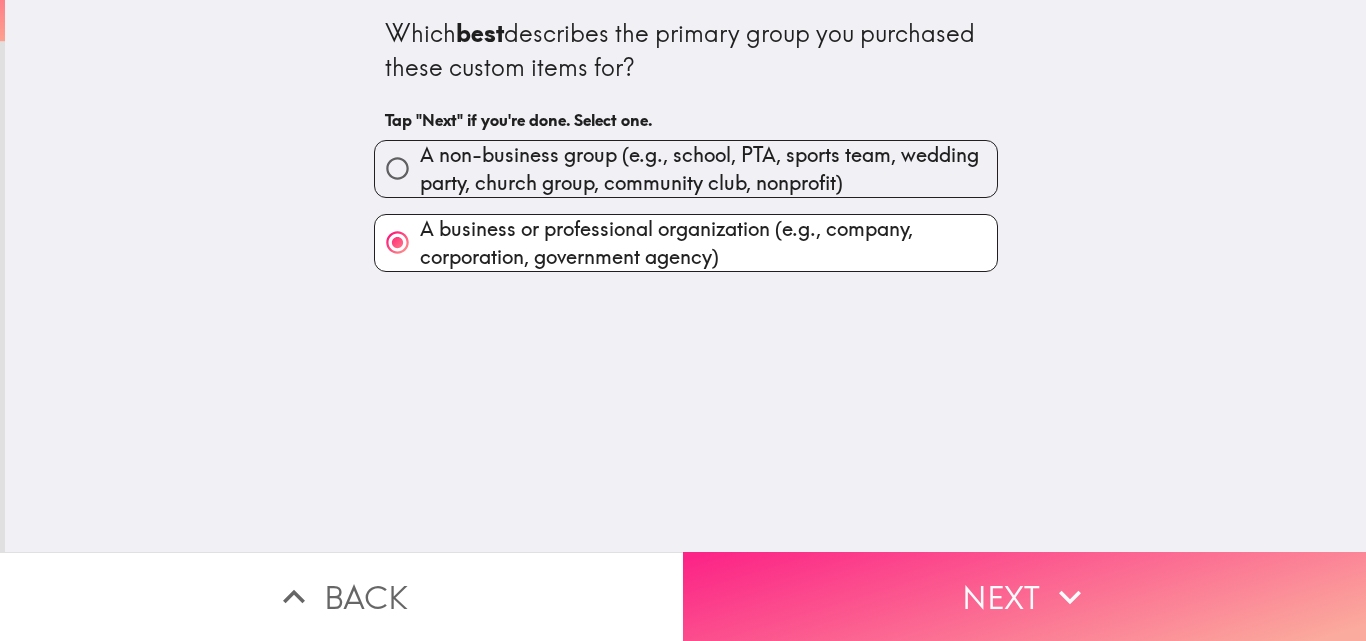 click on "Next" at bounding box center (1024, 596) 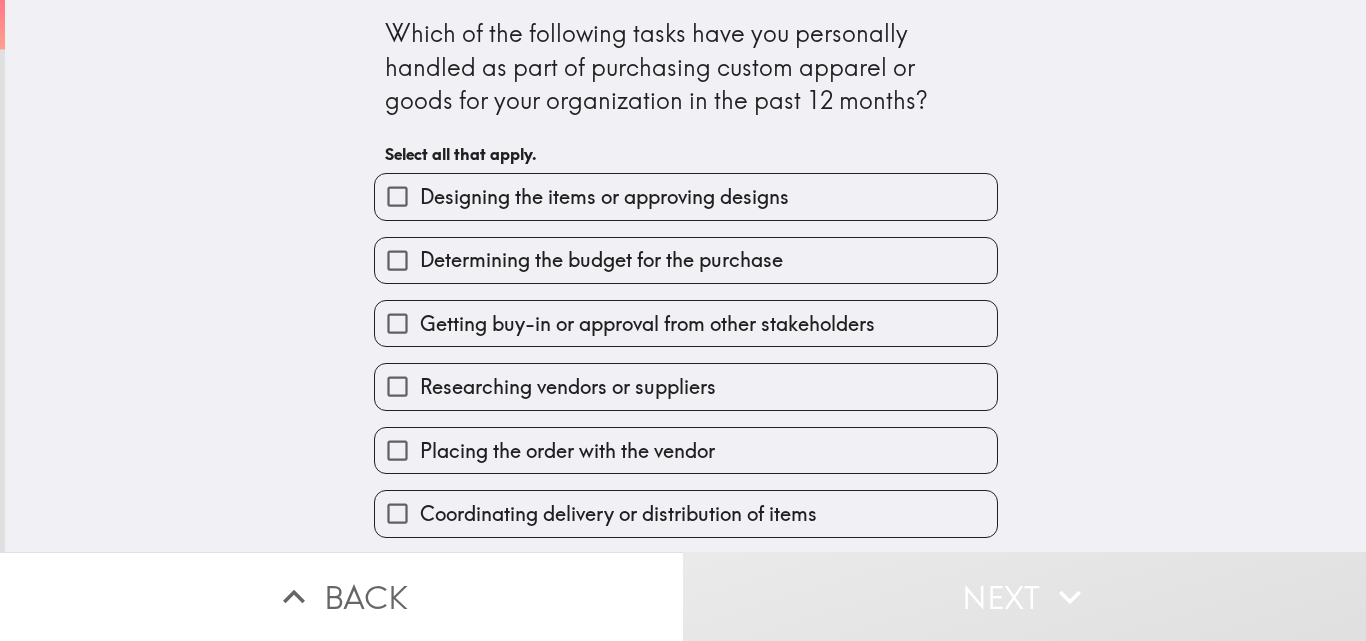 click on "Designing the items or approving designs" at bounding box center (604, 197) 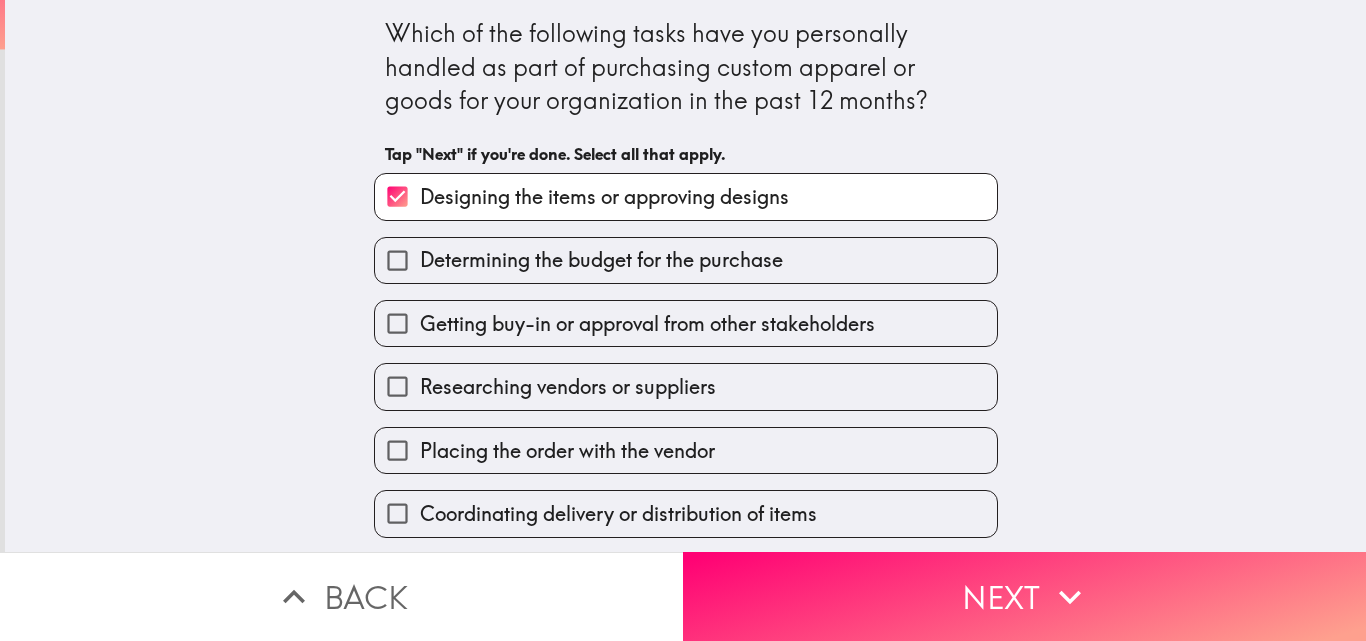 click on "Researching vendors or suppliers" at bounding box center [568, 387] 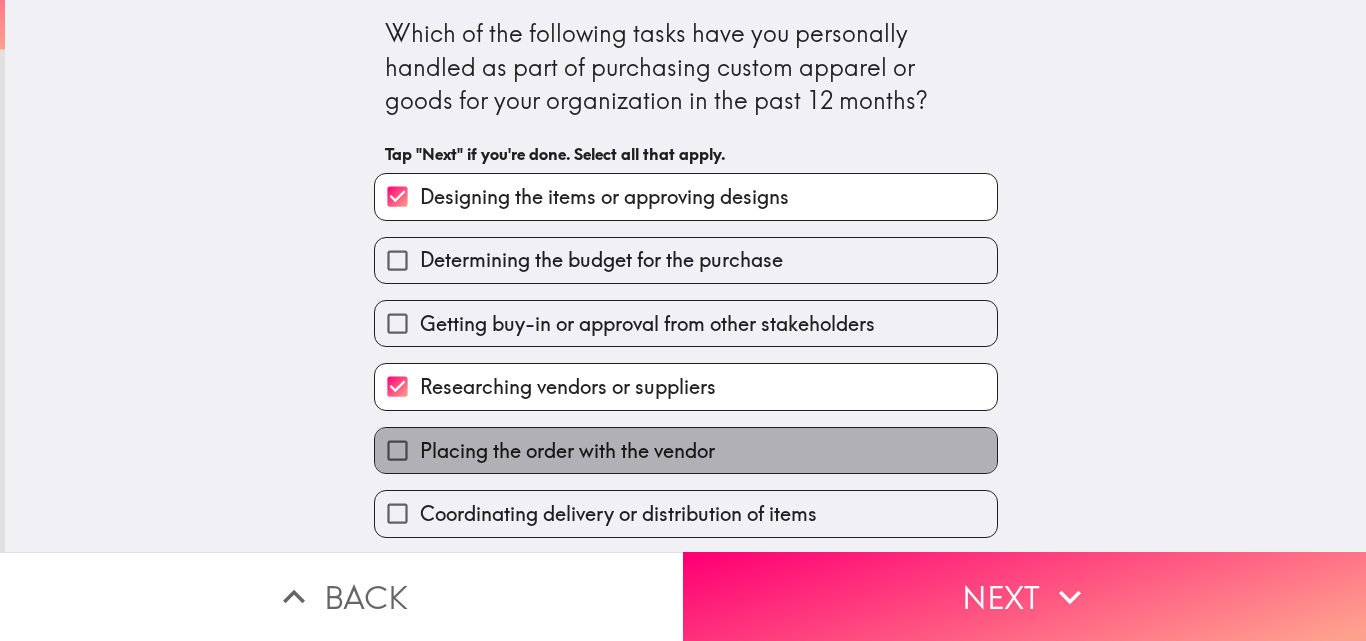 click on "Placing the order with the vendor" at bounding box center (567, 451) 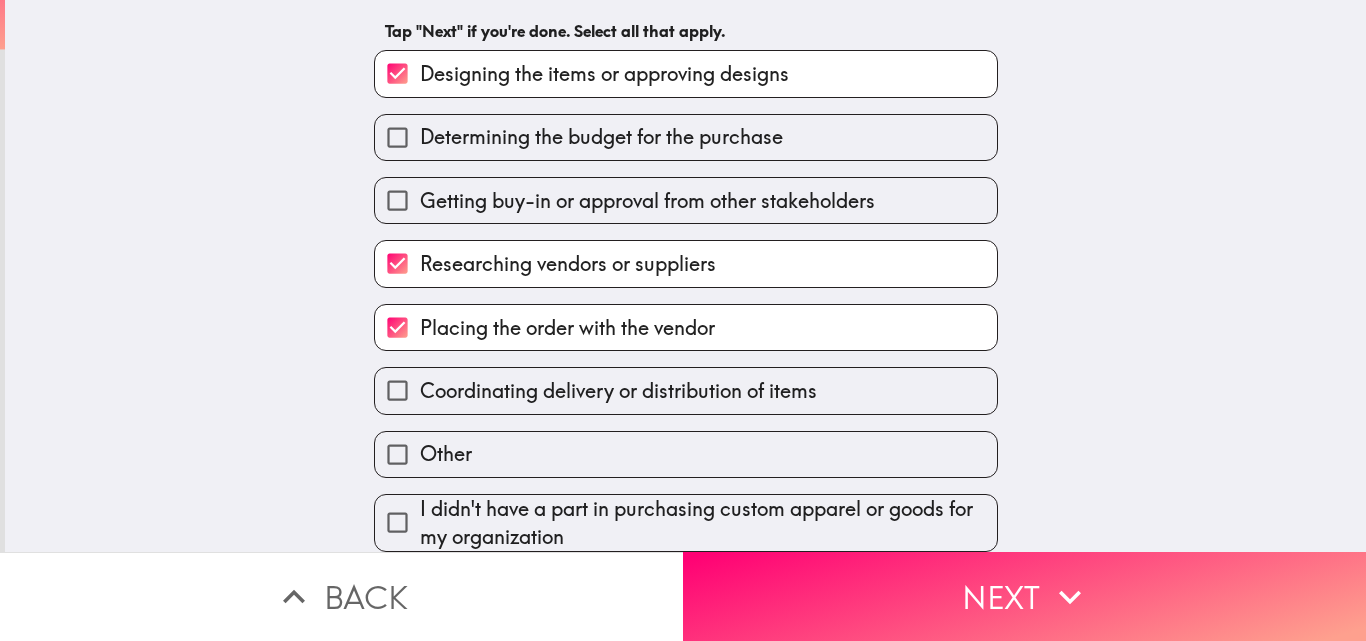 scroll, scrollTop: 140, scrollLeft: 0, axis: vertical 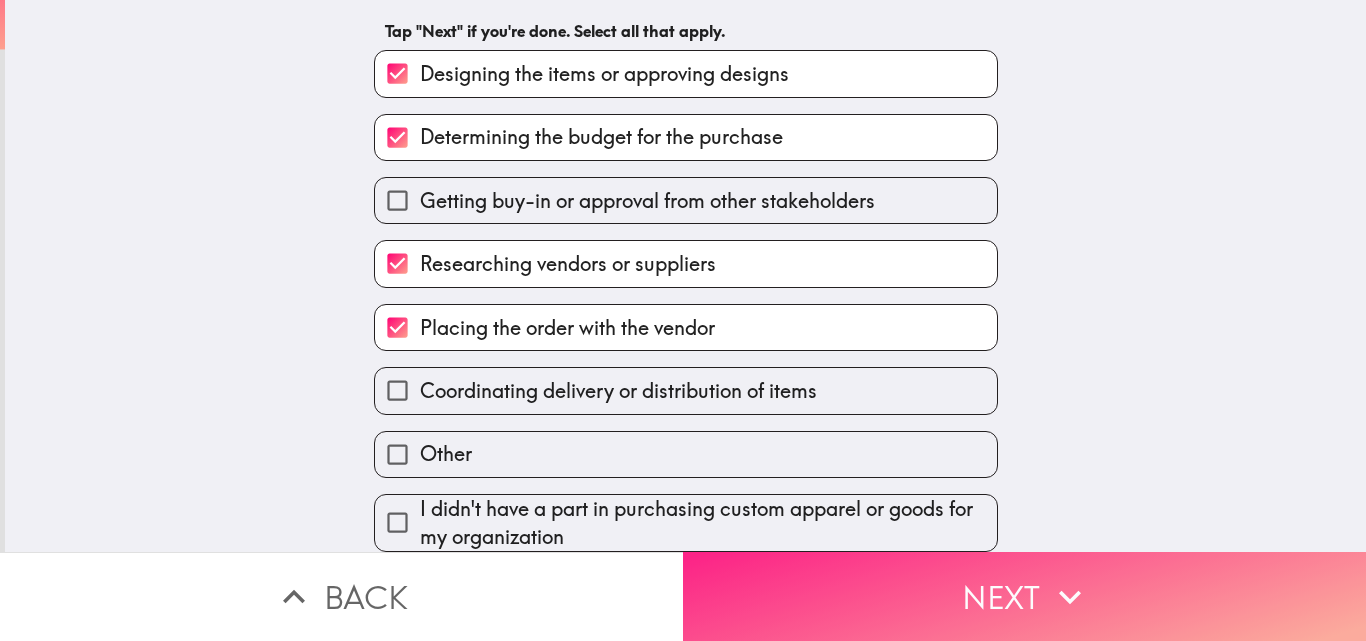 click on "Next" at bounding box center (1024, 596) 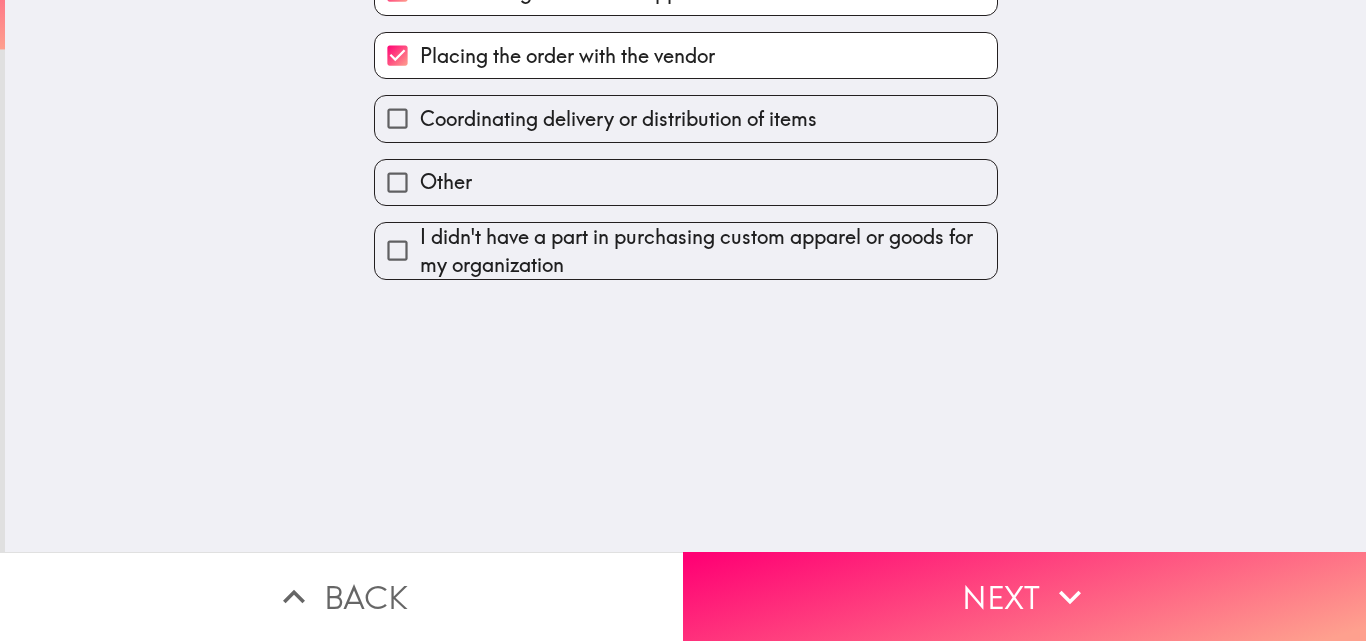 scroll, scrollTop: 0, scrollLeft: 0, axis: both 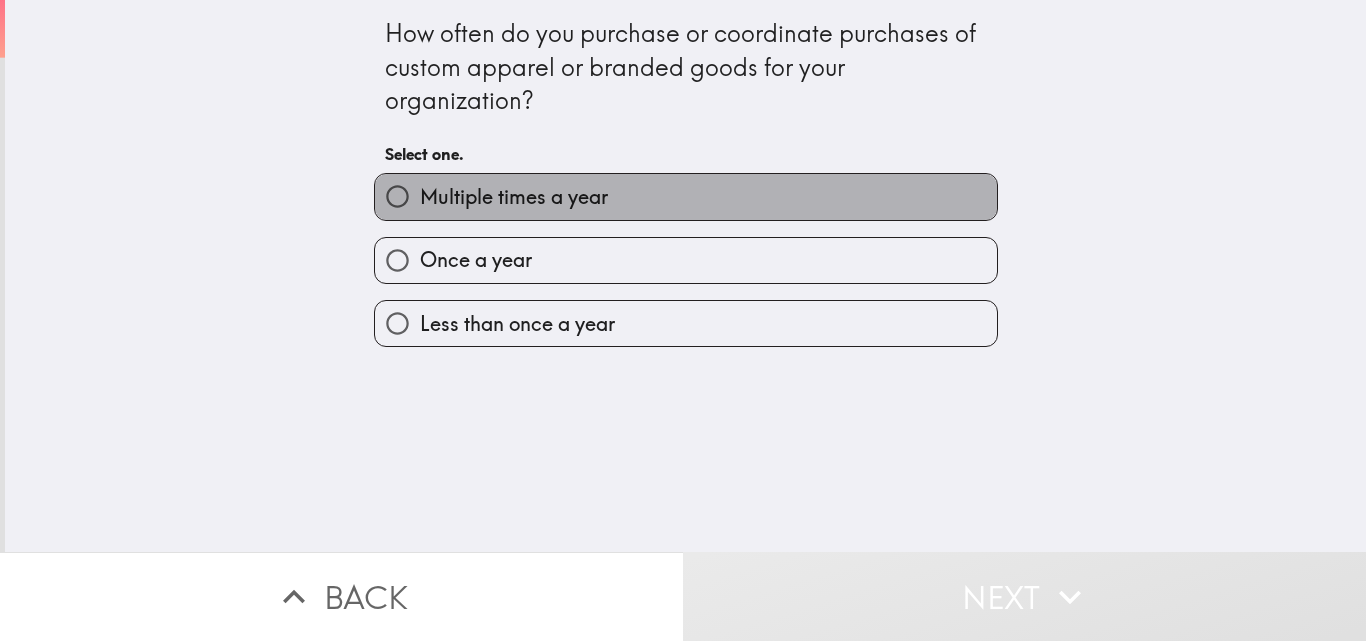 click on "Multiple times a year" at bounding box center (514, 197) 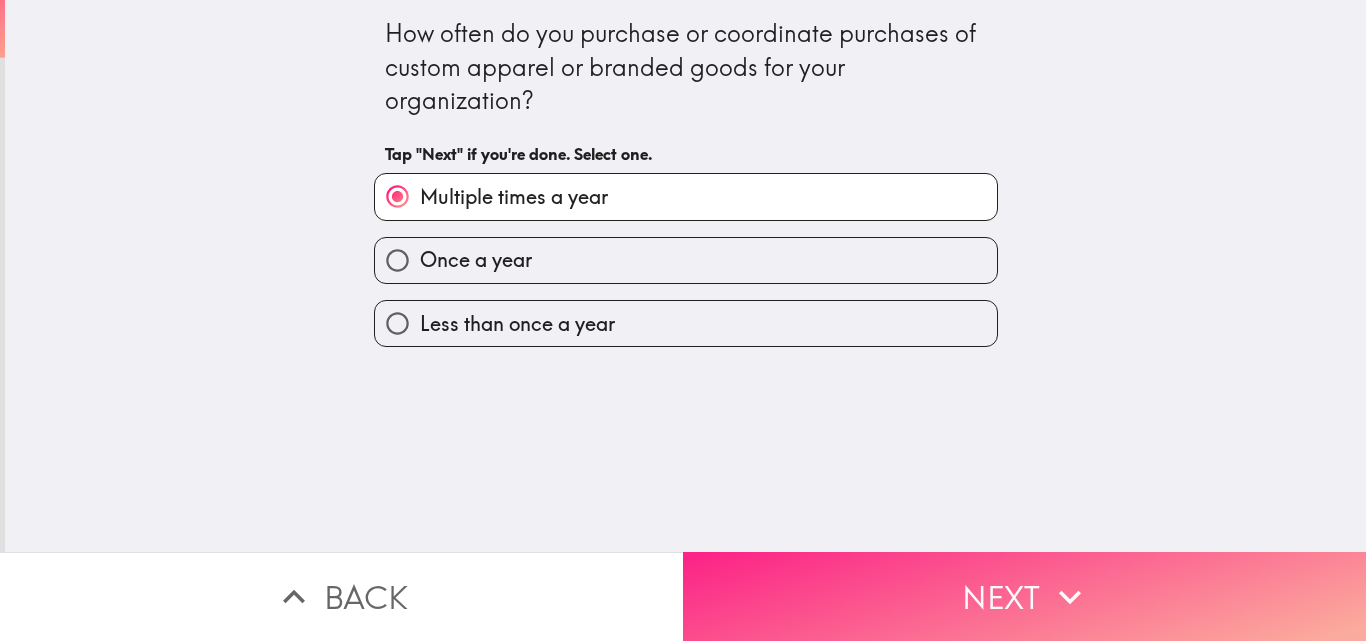click on "Next" at bounding box center [1024, 596] 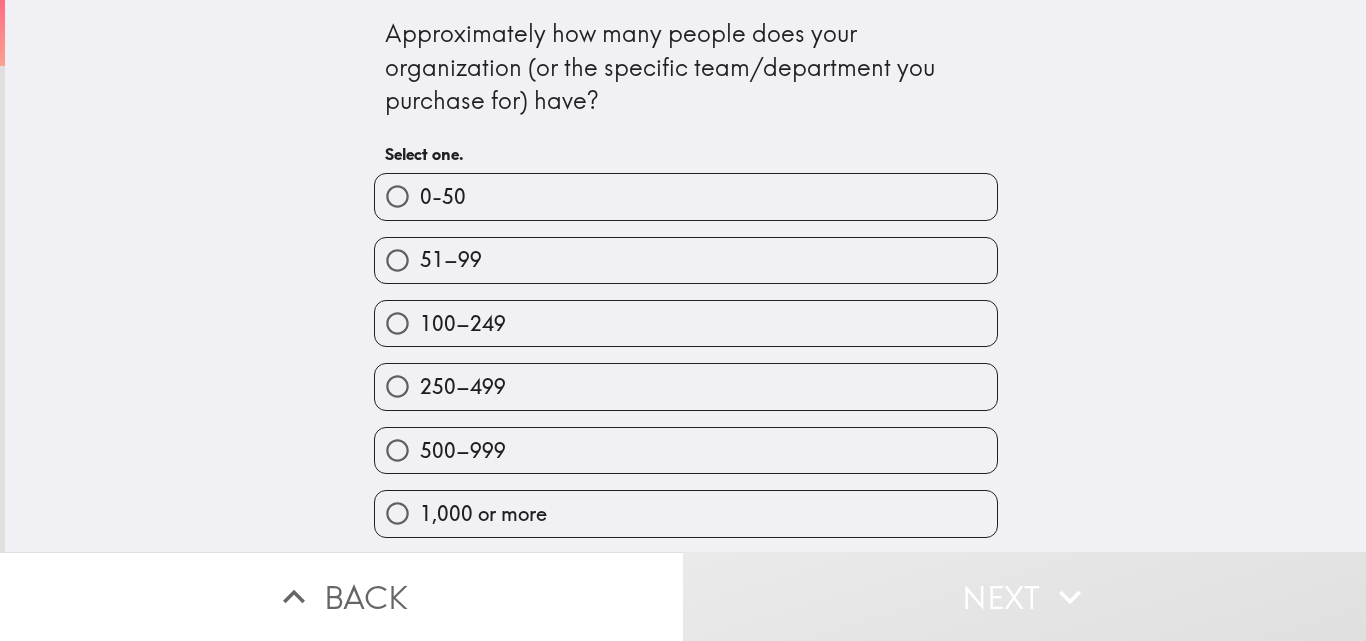 scroll, scrollTop: 3, scrollLeft: 0, axis: vertical 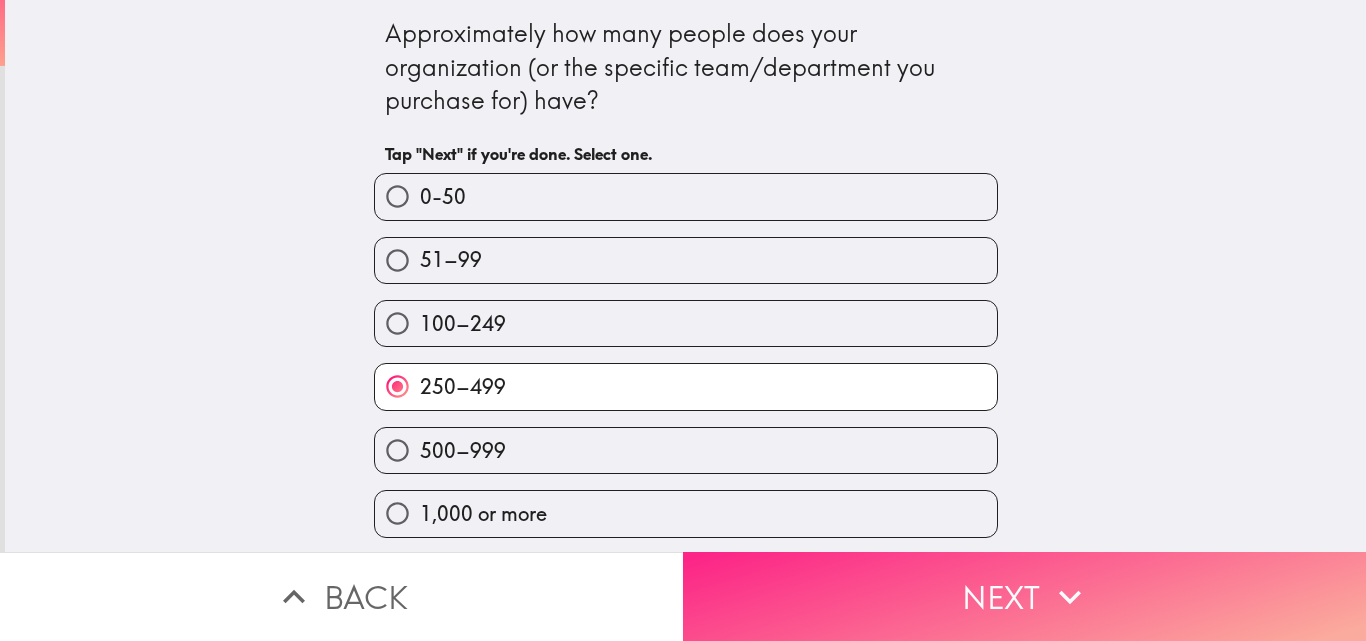 click on "Next" at bounding box center [1024, 596] 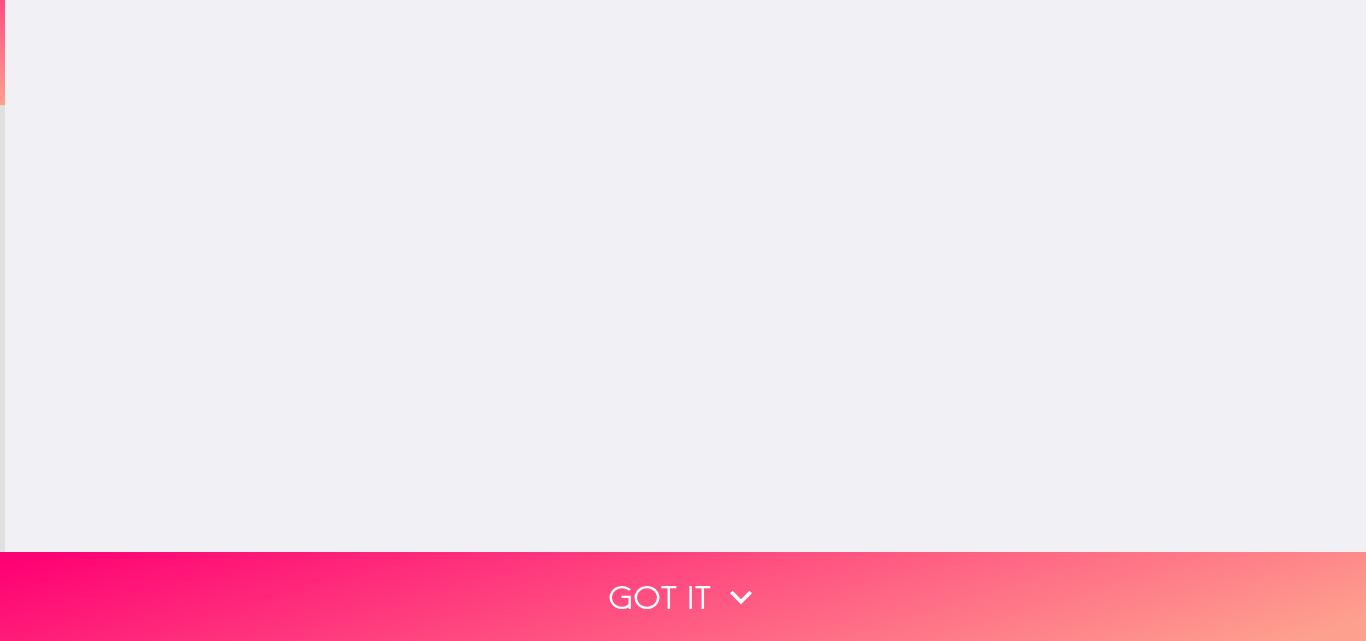 scroll, scrollTop: 0, scrollLeft: 0, axis: both 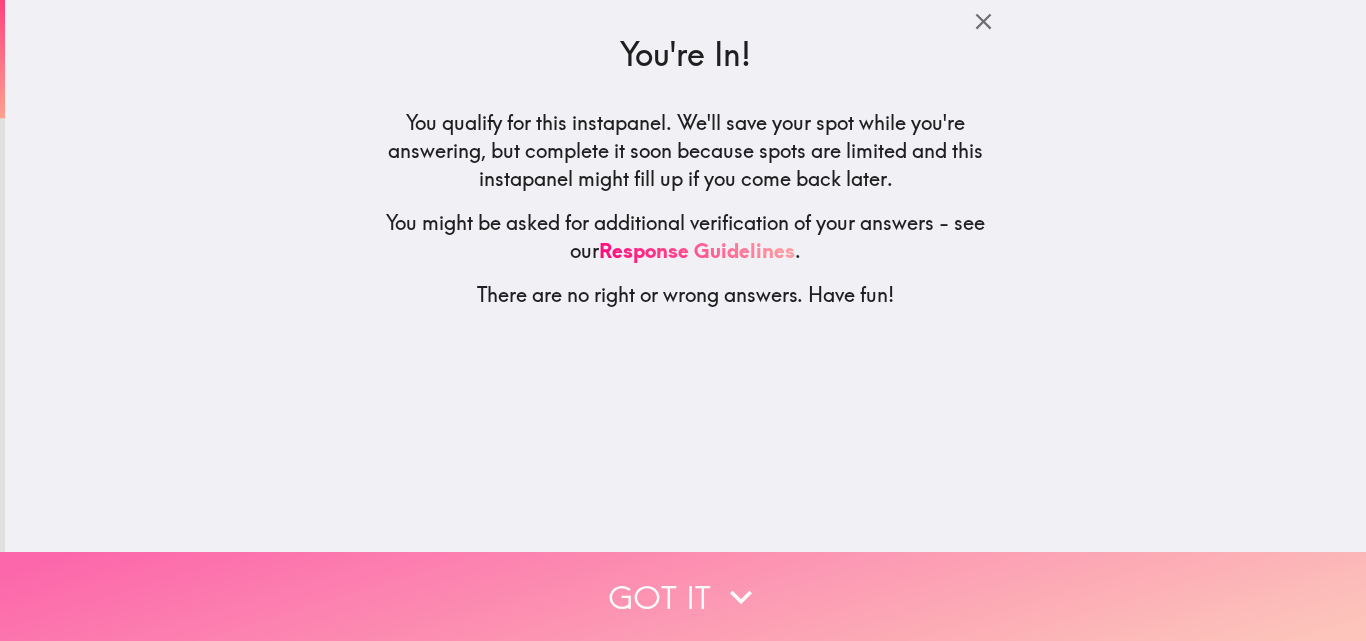 click on "Got it" at bounding box center (683, 596) 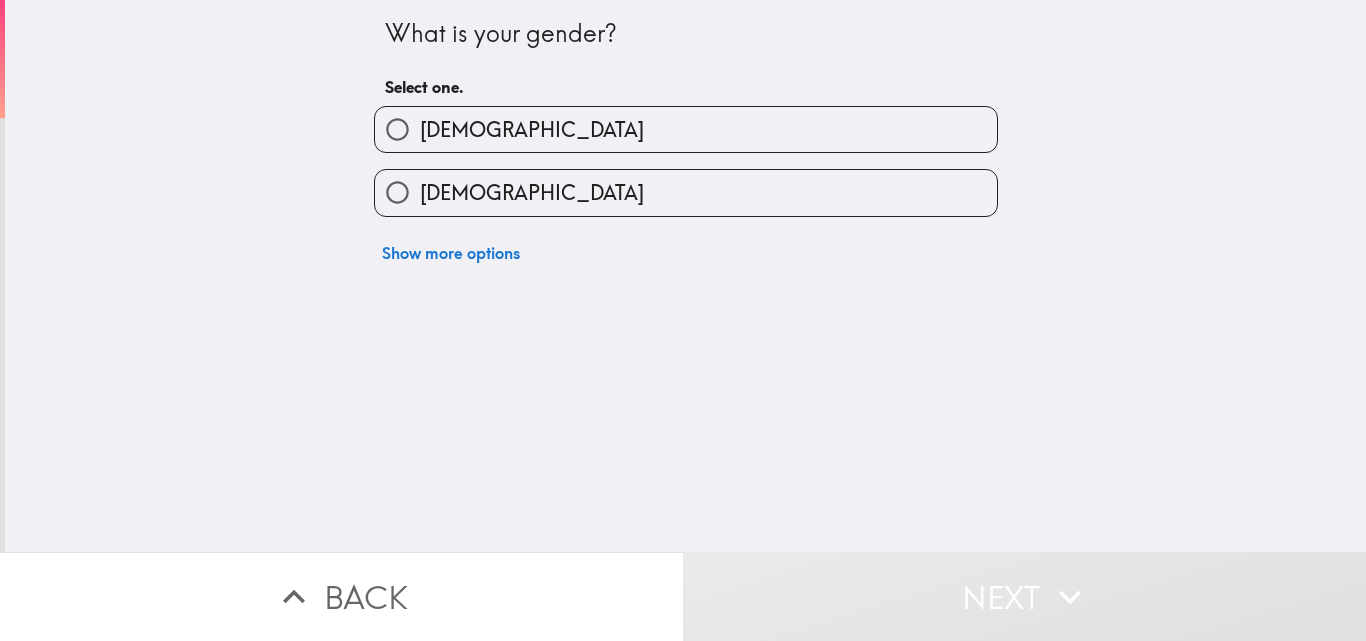 click on "[DEMOGRAPHIC_DATA]" at bounding box center [686, 129] 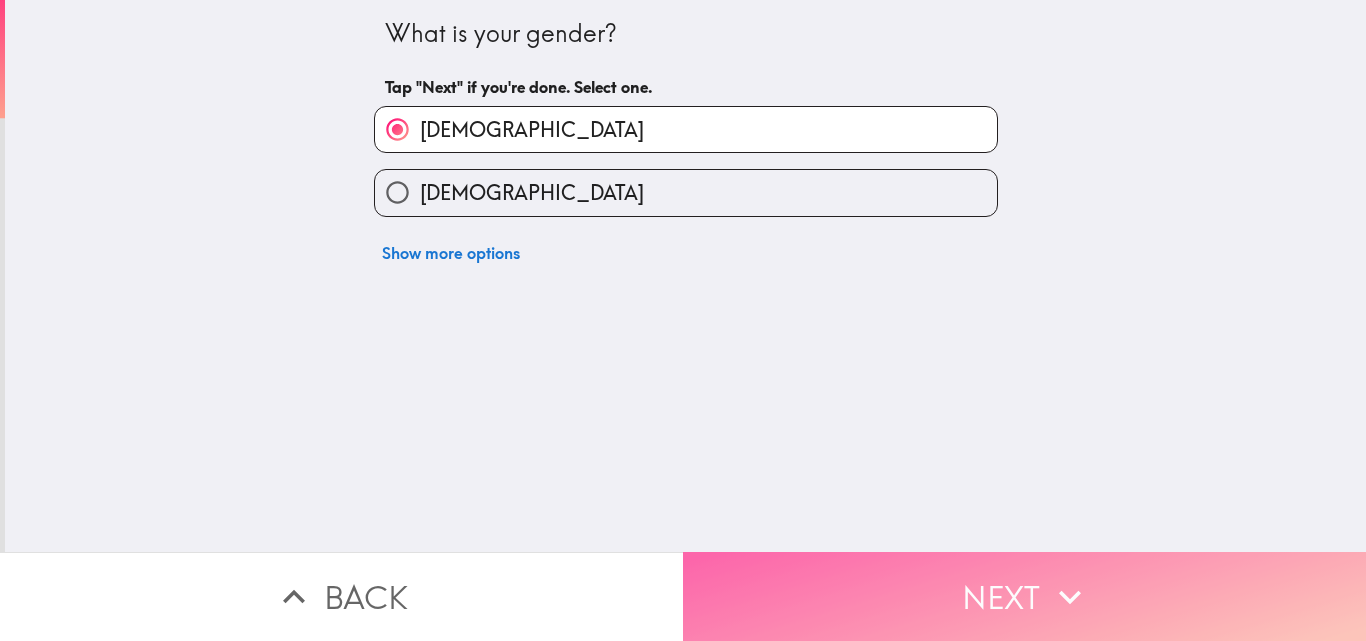 click on "Next" at bounding box center (1024, 596) 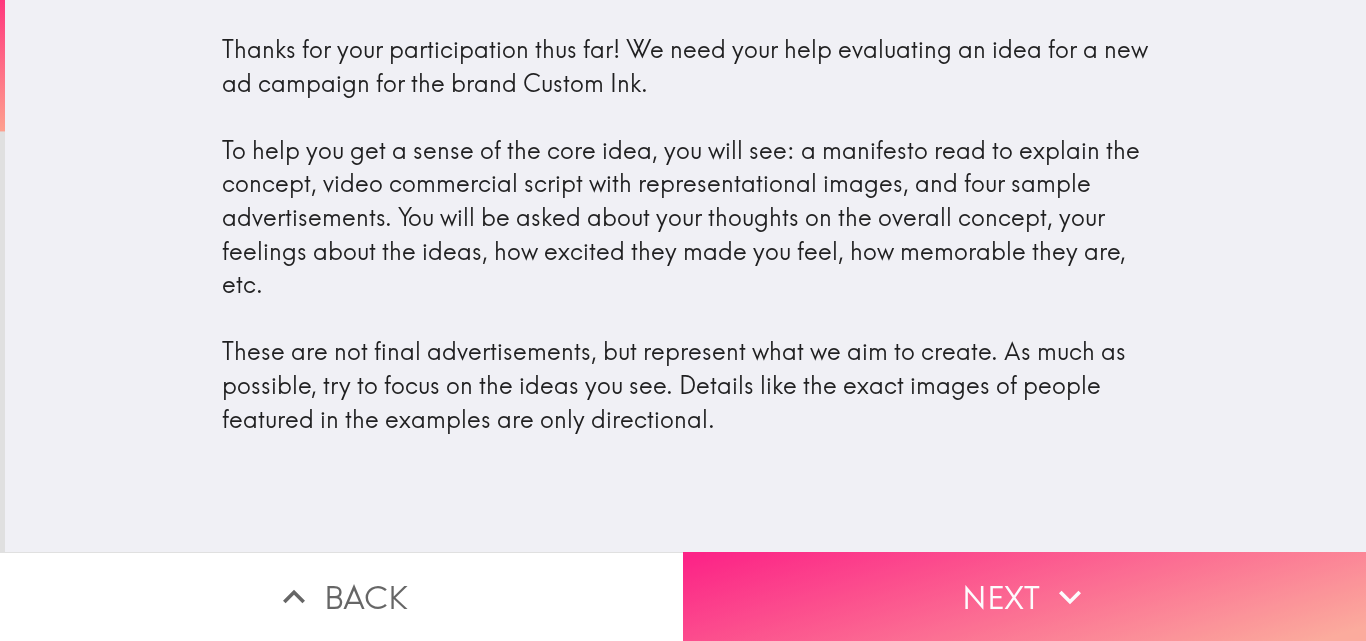 click on "Next" at bounding box center (1024, 596) 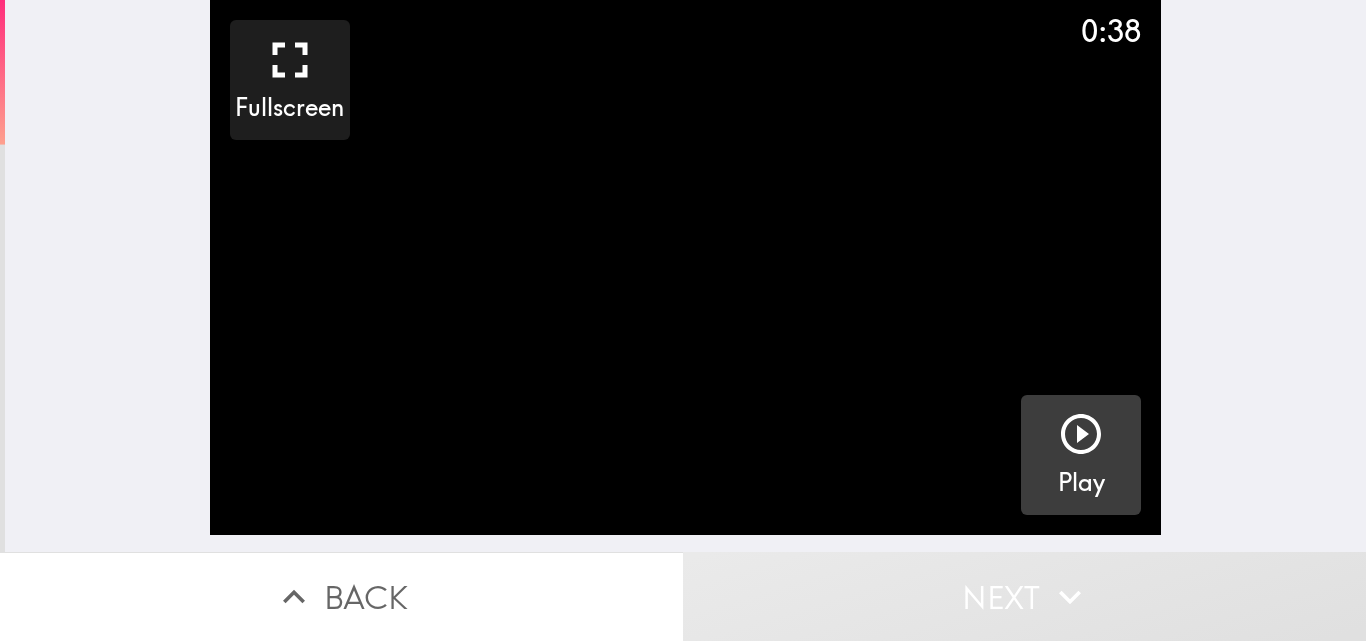 click on "Play" at bounding box center [1081, 455] 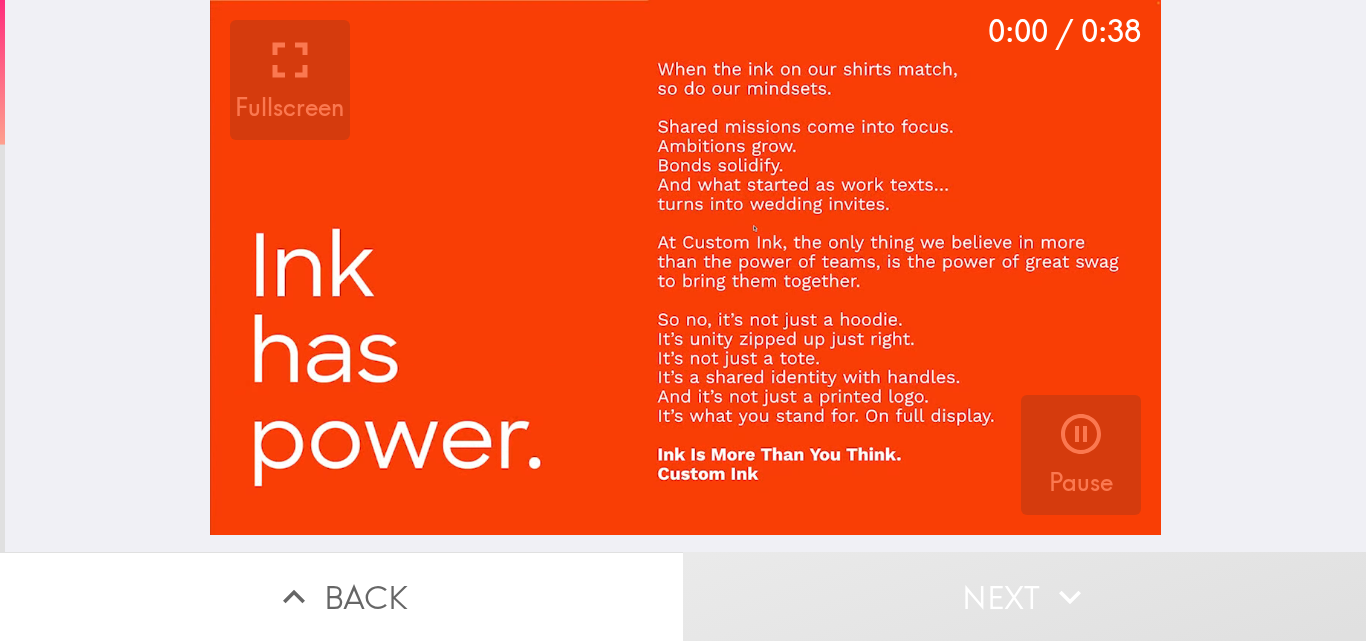 click at bounding box center [685, 267] 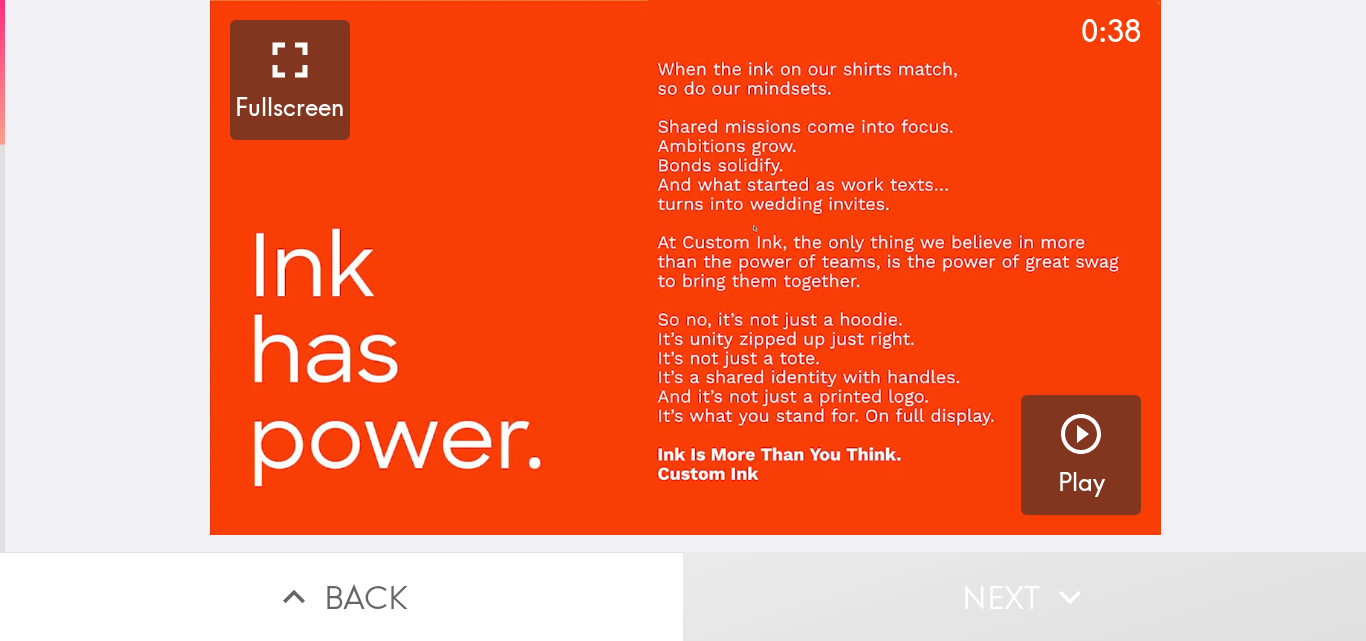 click at bounding box center (685, 267) 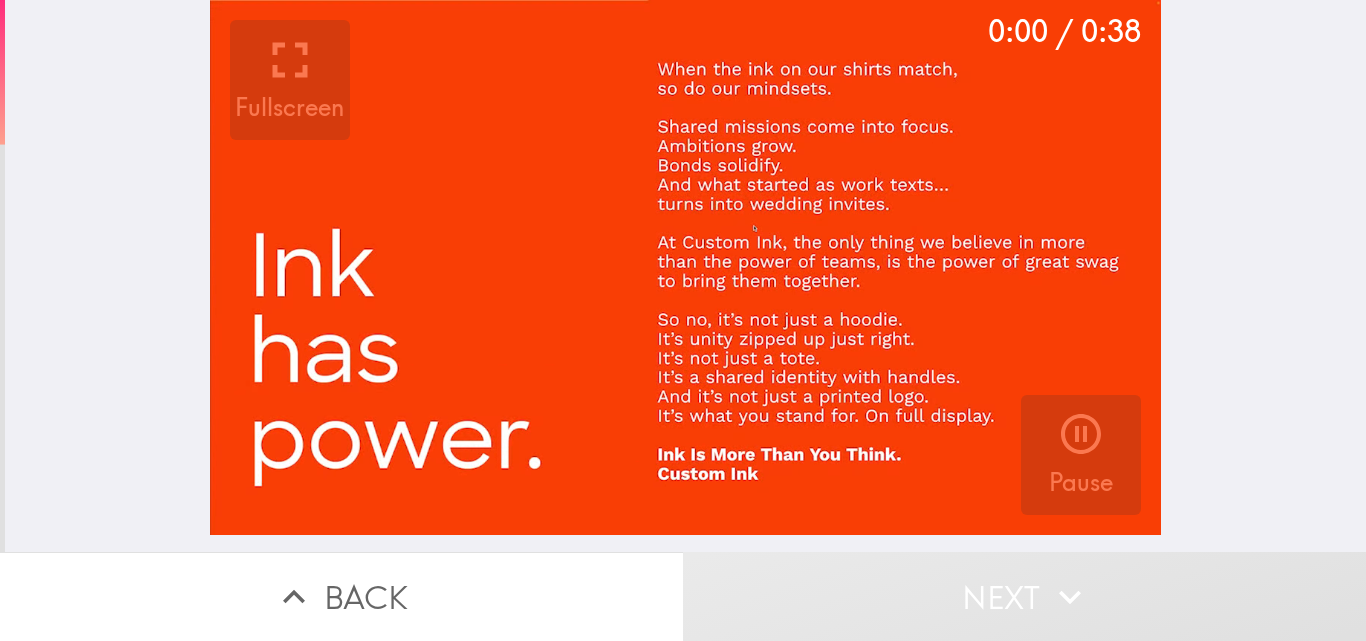 click at bounding box center [685, 267] 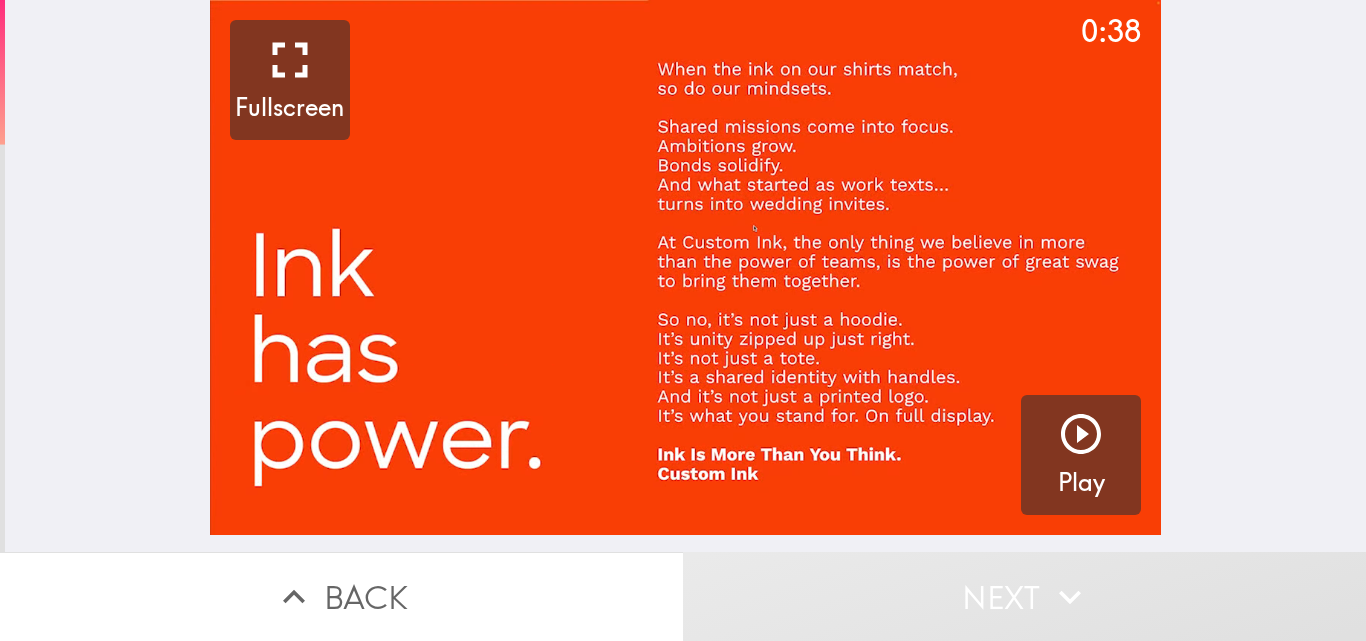 click at bounding box center (685, 267) 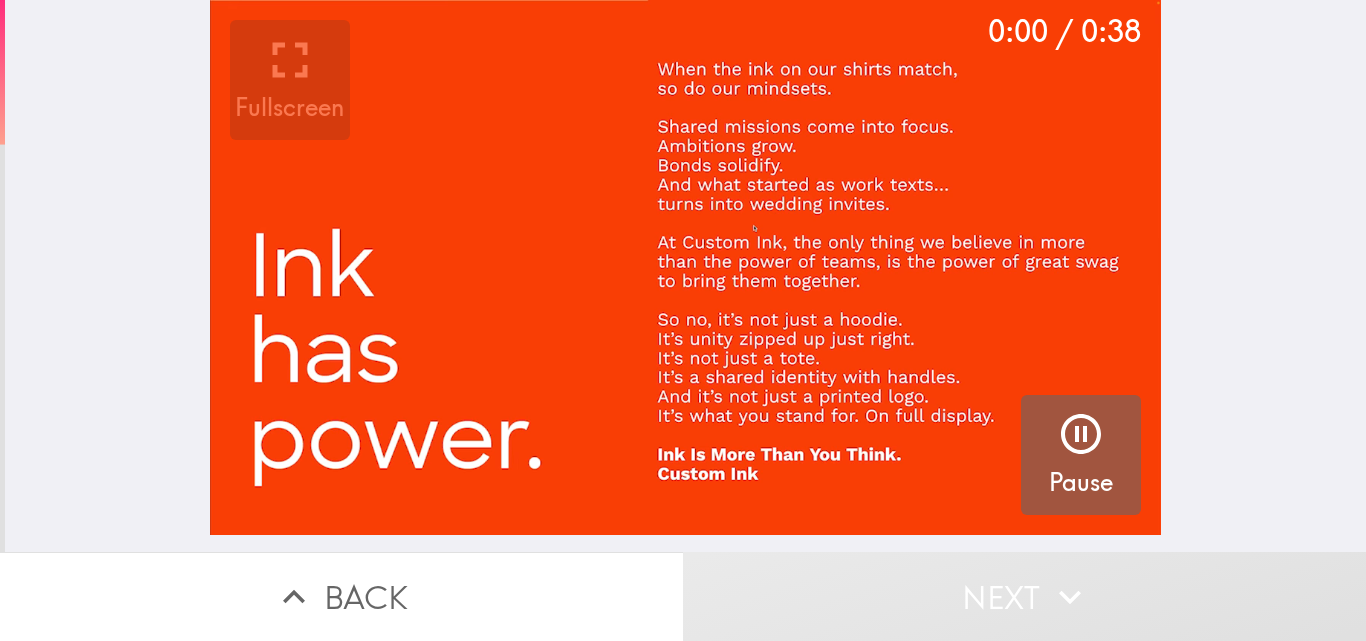 click at bounding box center (1081, 438) 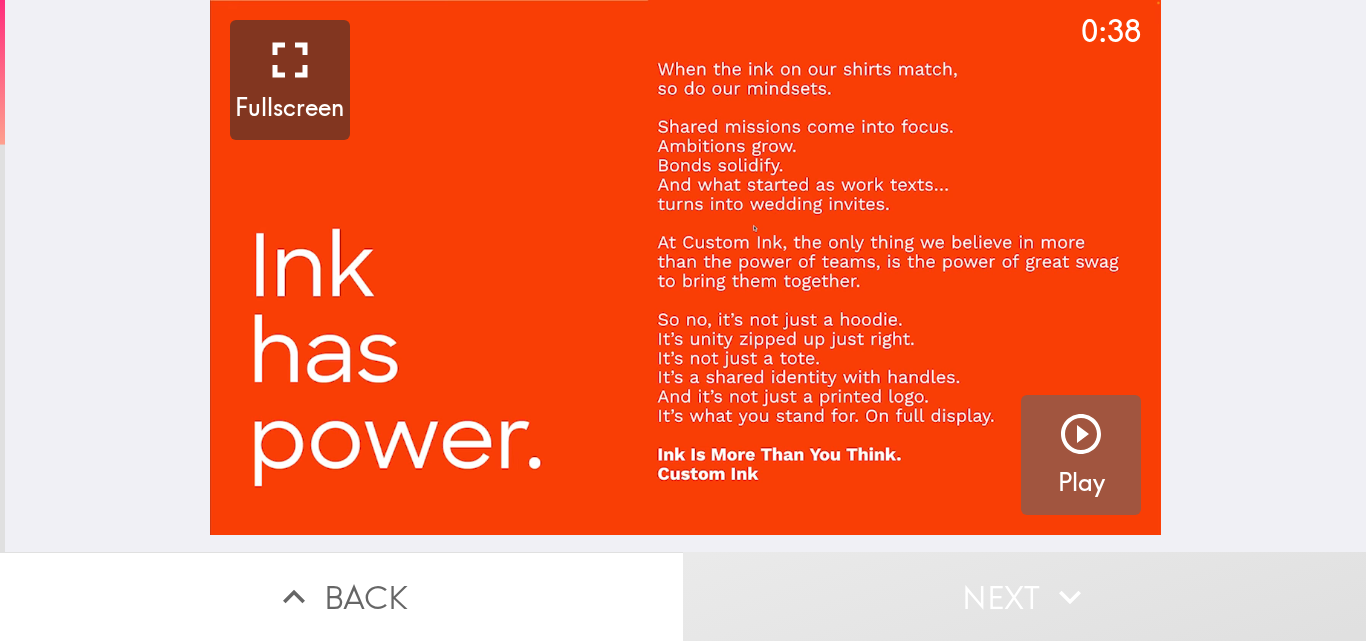 click at bounding box center [1081, 438] 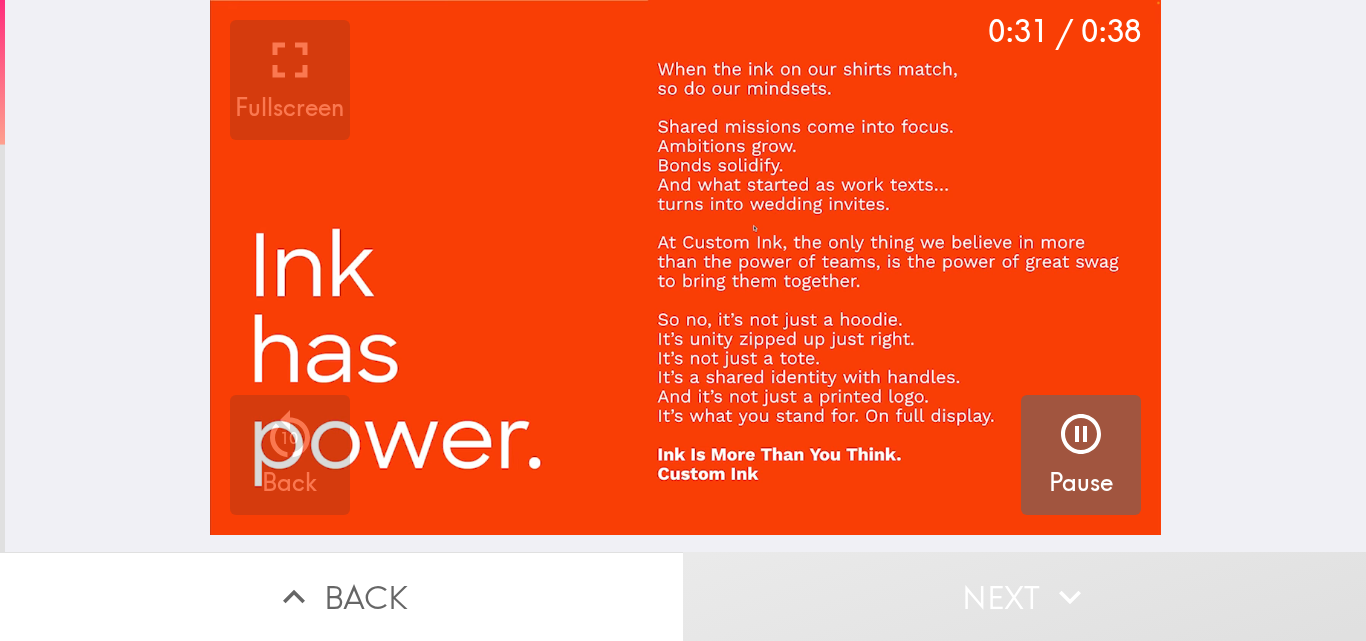 click 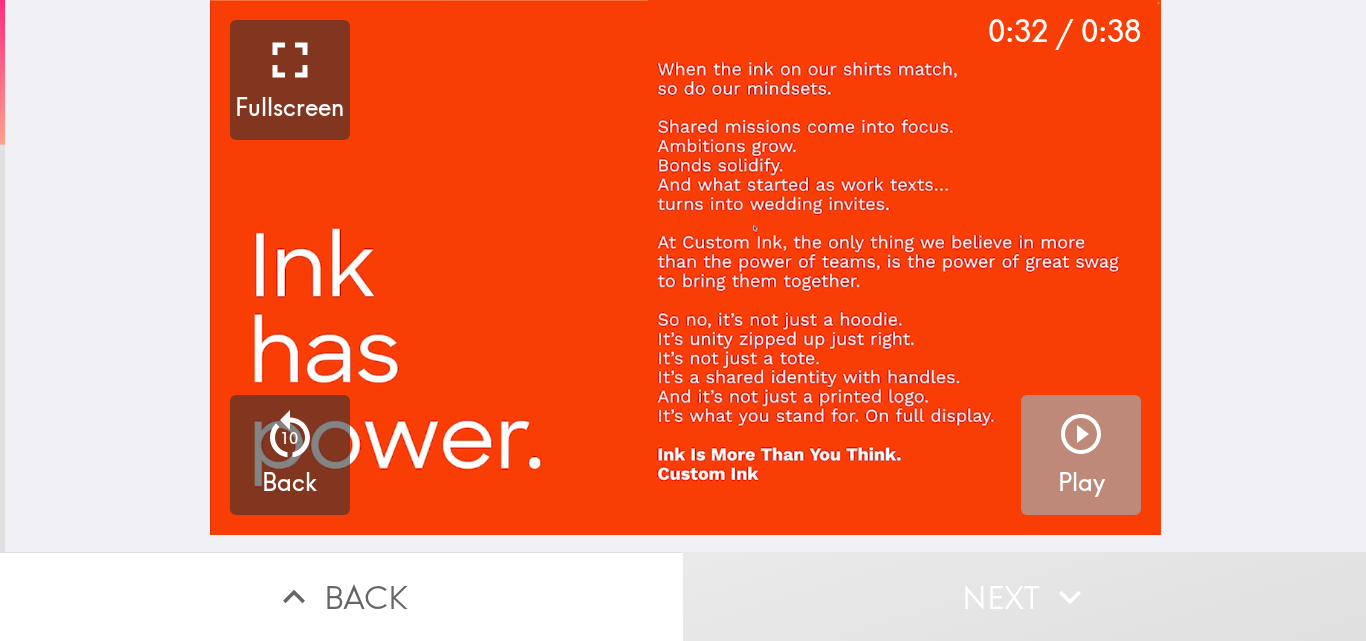 click 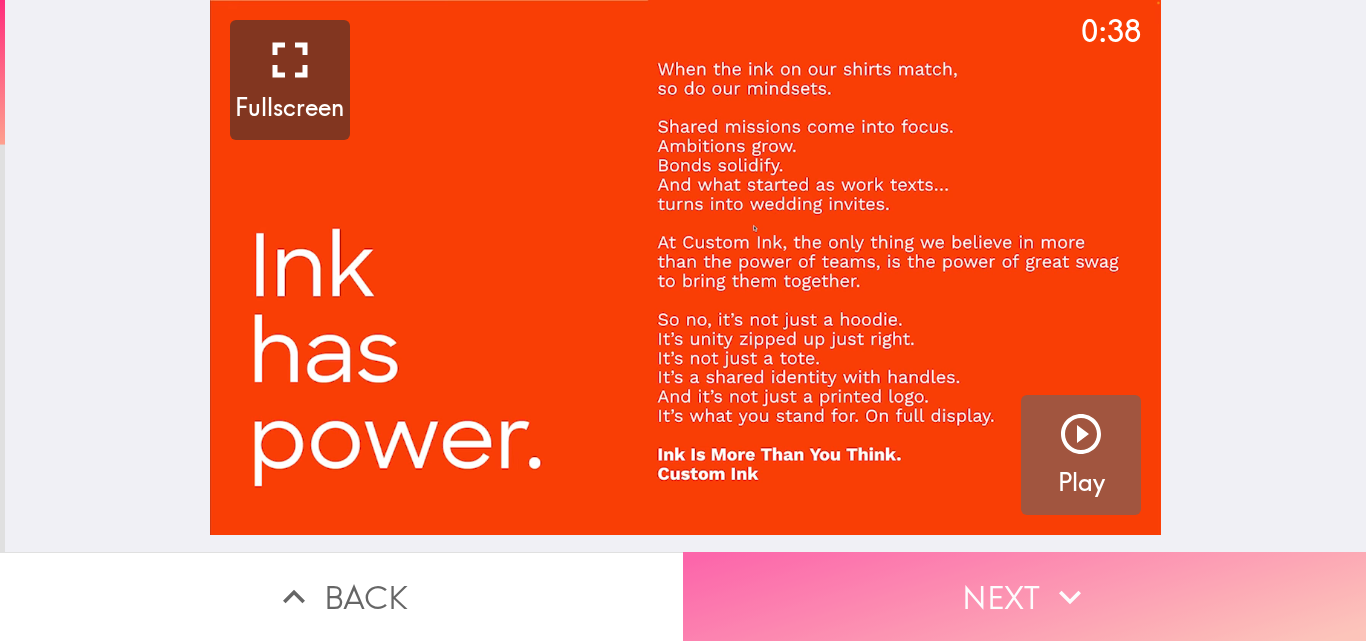 click on "Next" at bounding box center [1024, 596] 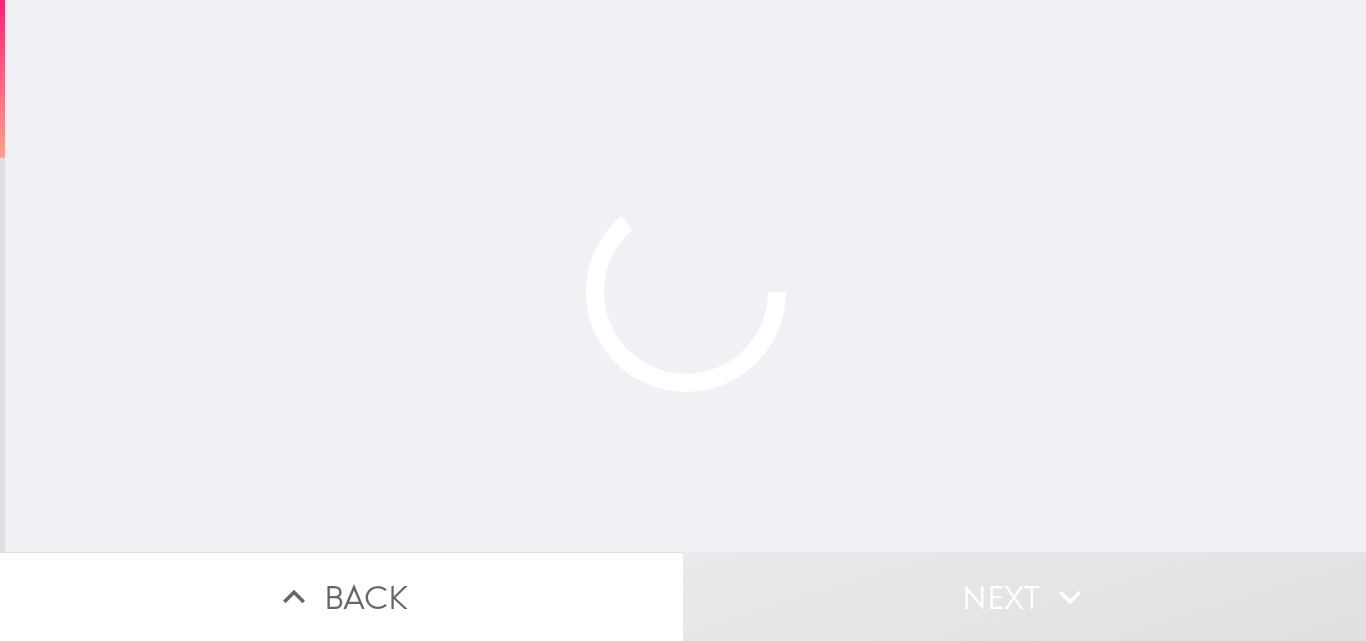 click on "Next" at bounding box center [1024, 596] 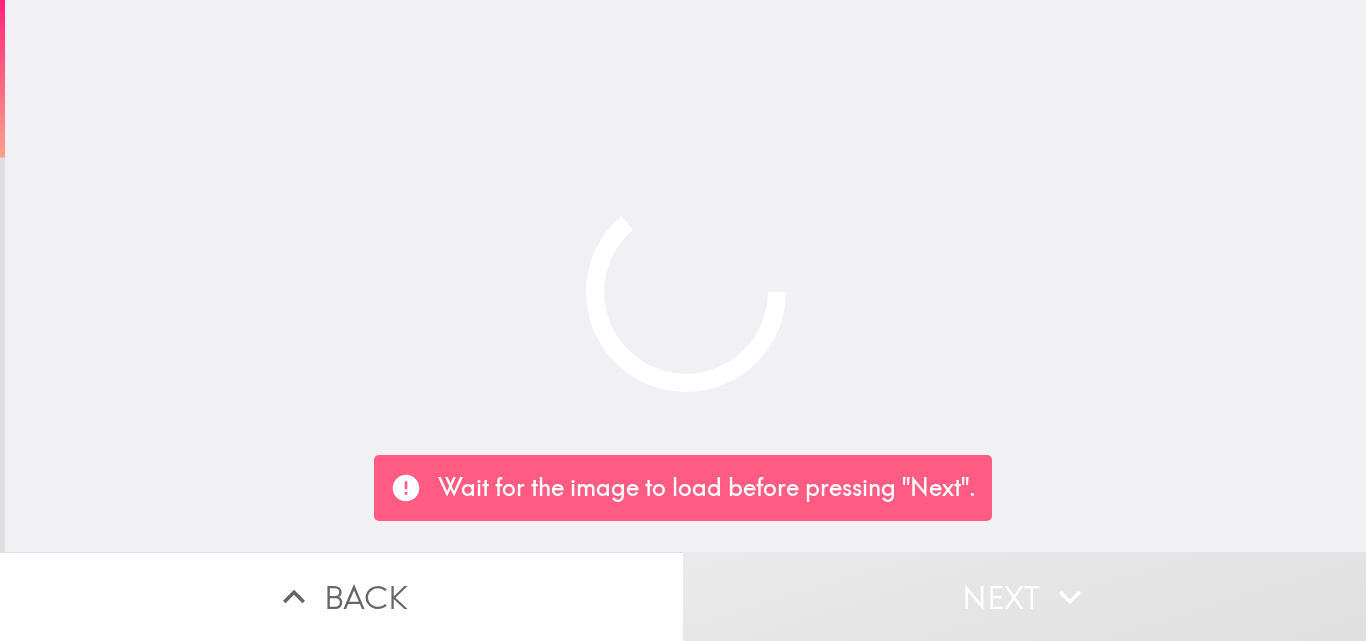 click at bounding box center [686, 276] 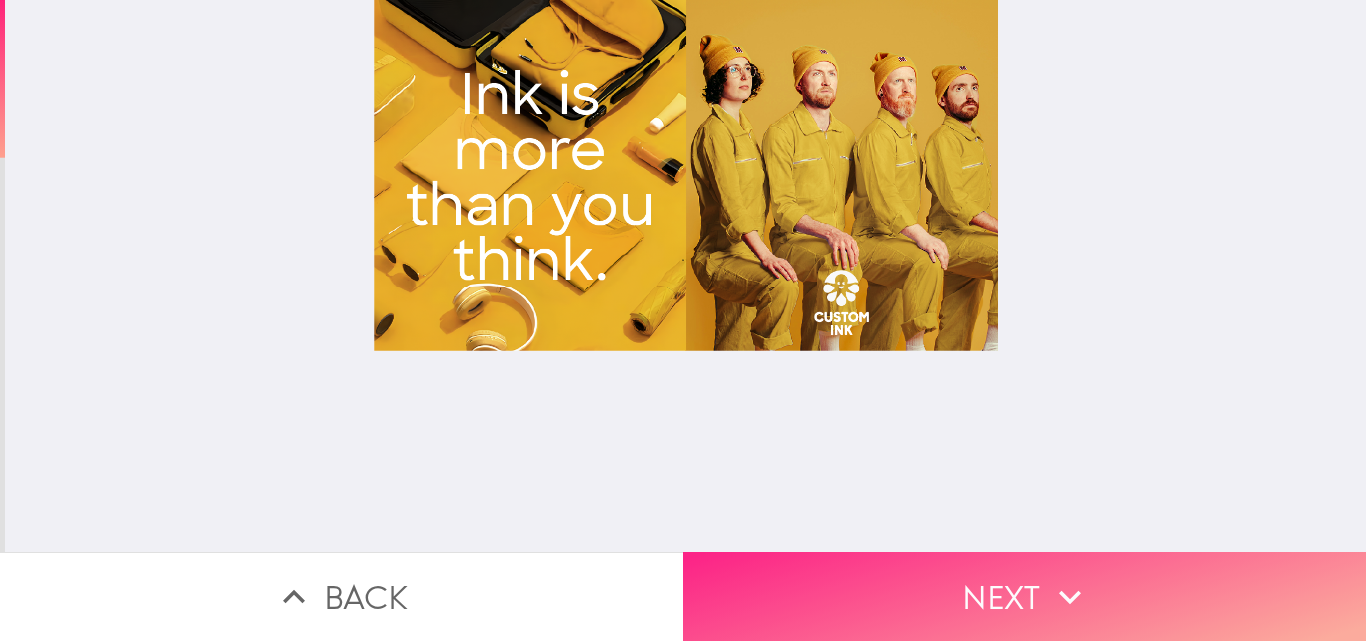 click 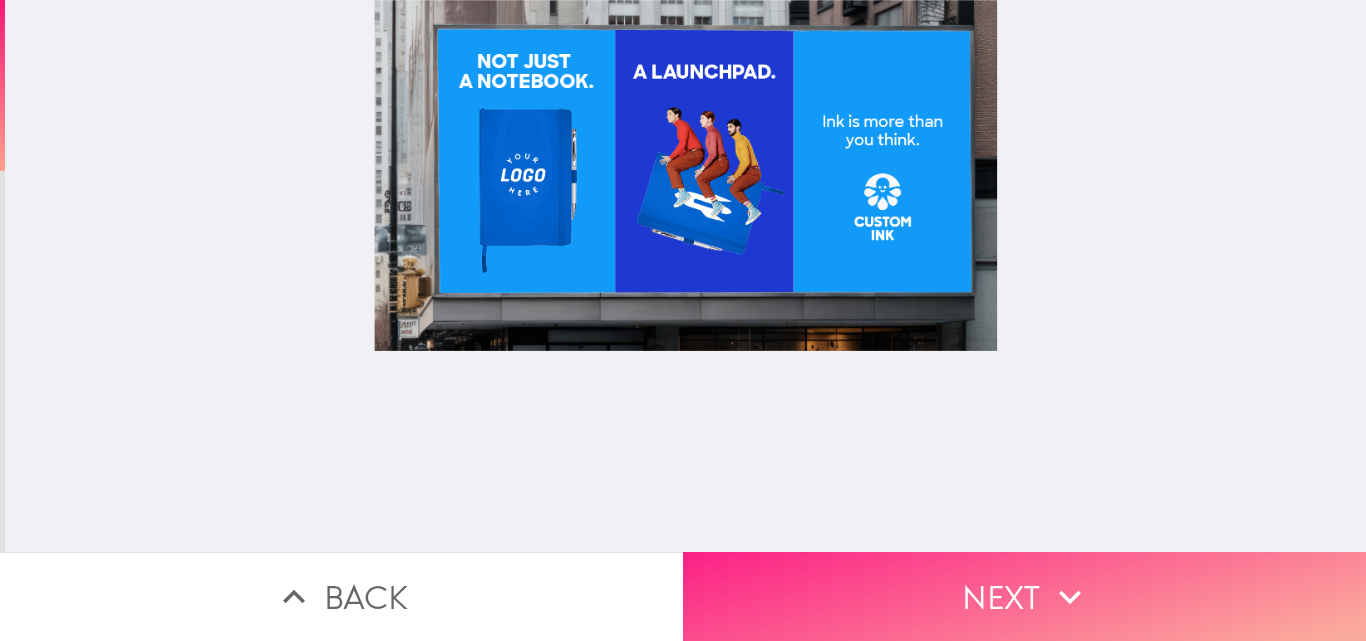 click on "Next" at bounding box center (1024, 596) 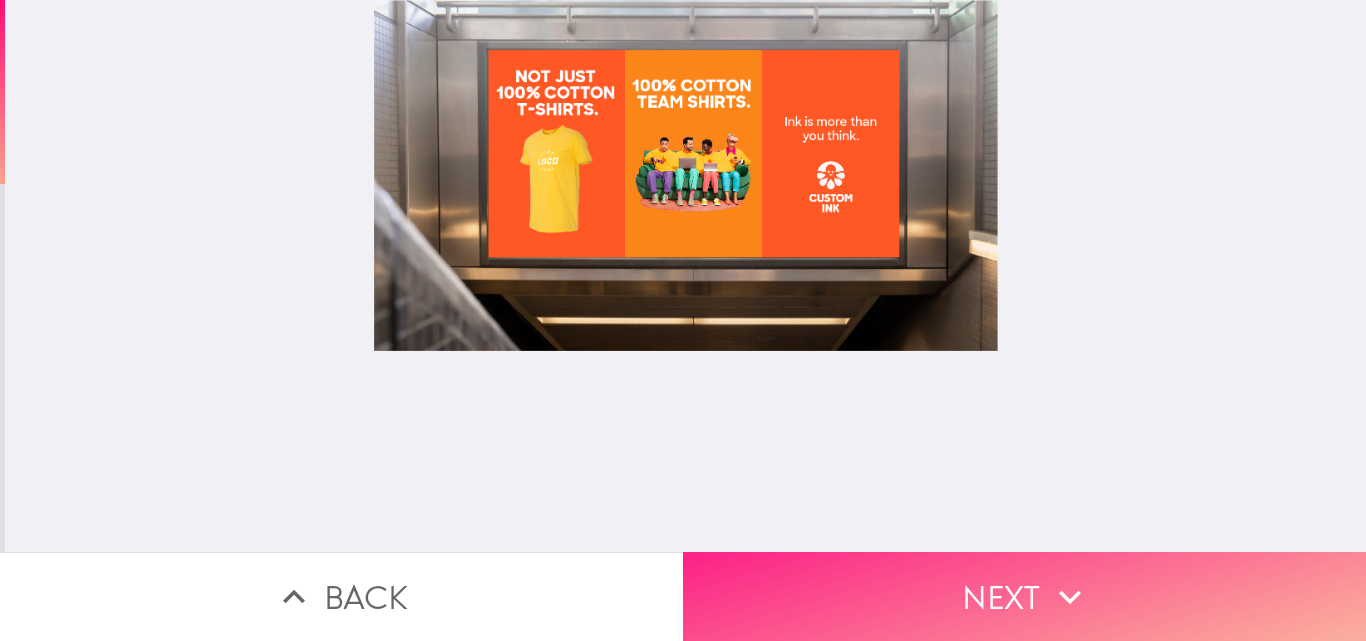 click on "Next" at bounding box center [1024, 596] 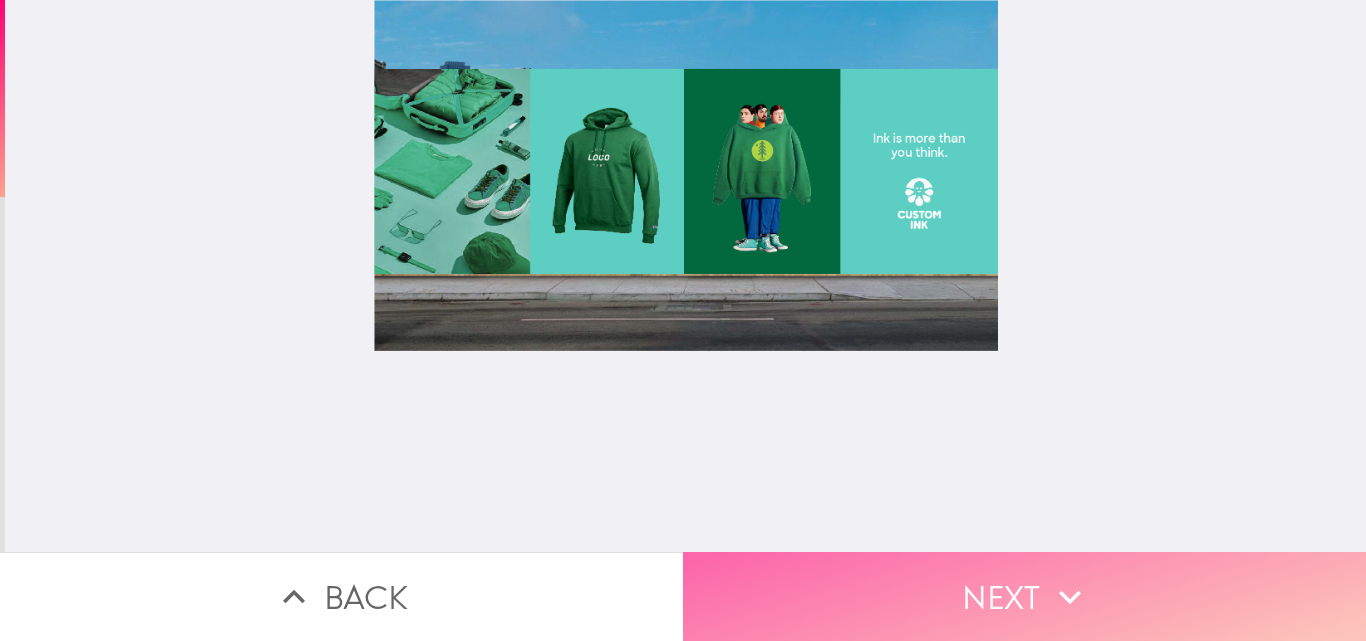 click on "Next" at bounding box center [1024, 596] 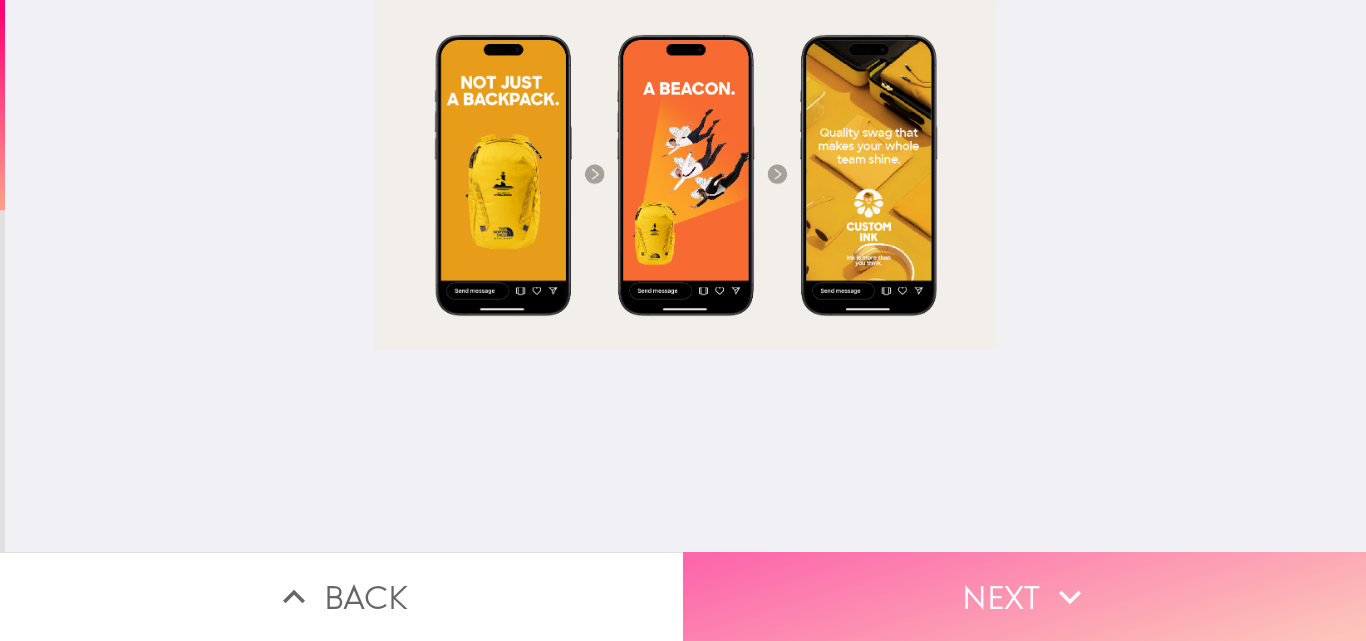 click on "Next" at bounding box center (1024, 596) 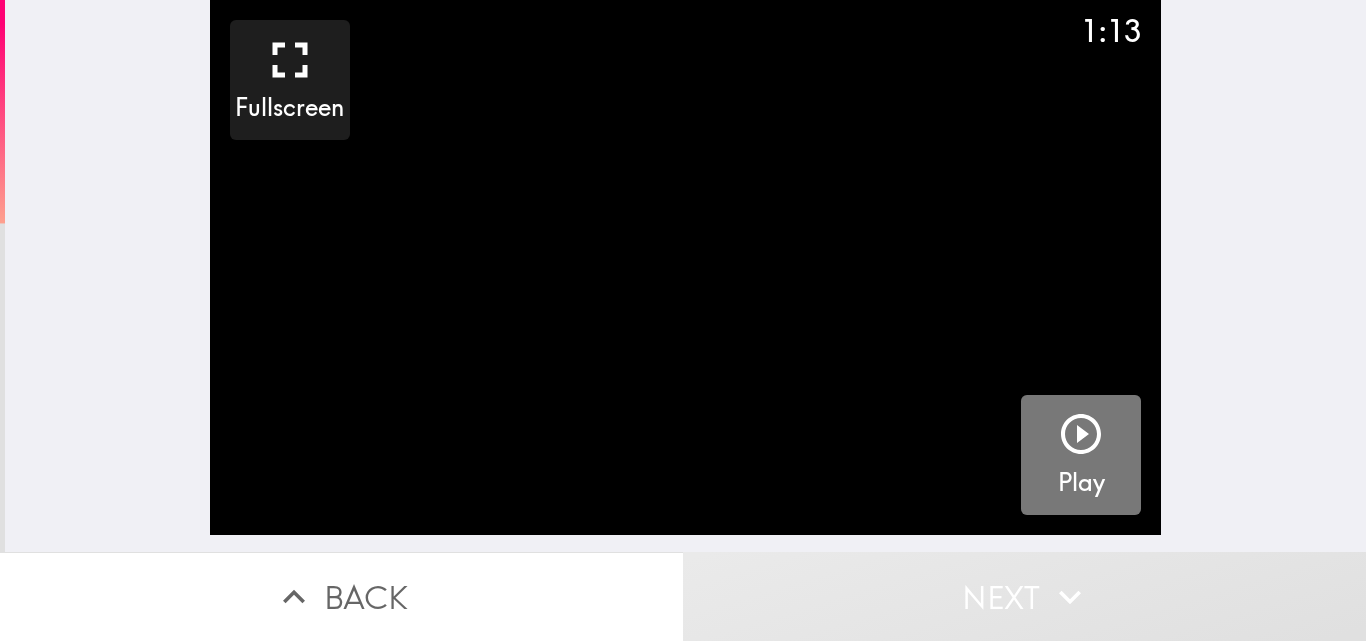 click on "Play" at bounding box center (1081, 455) 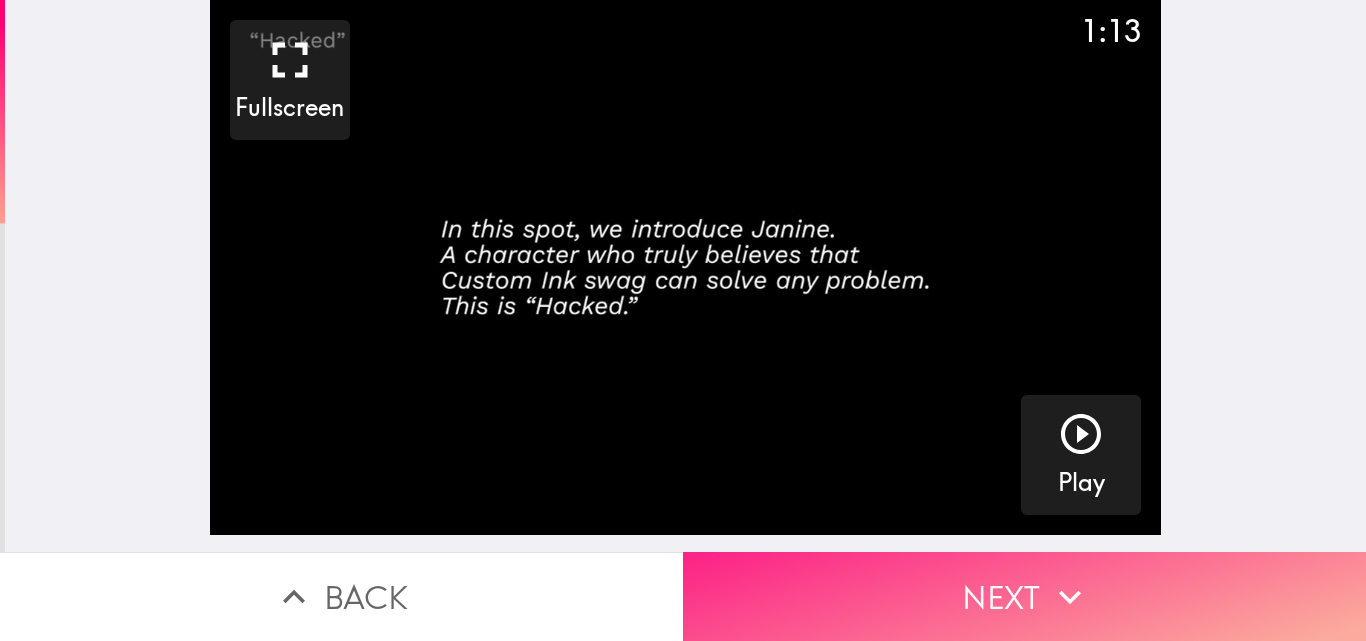 click on "Next" at bounding box center [1024, 596] 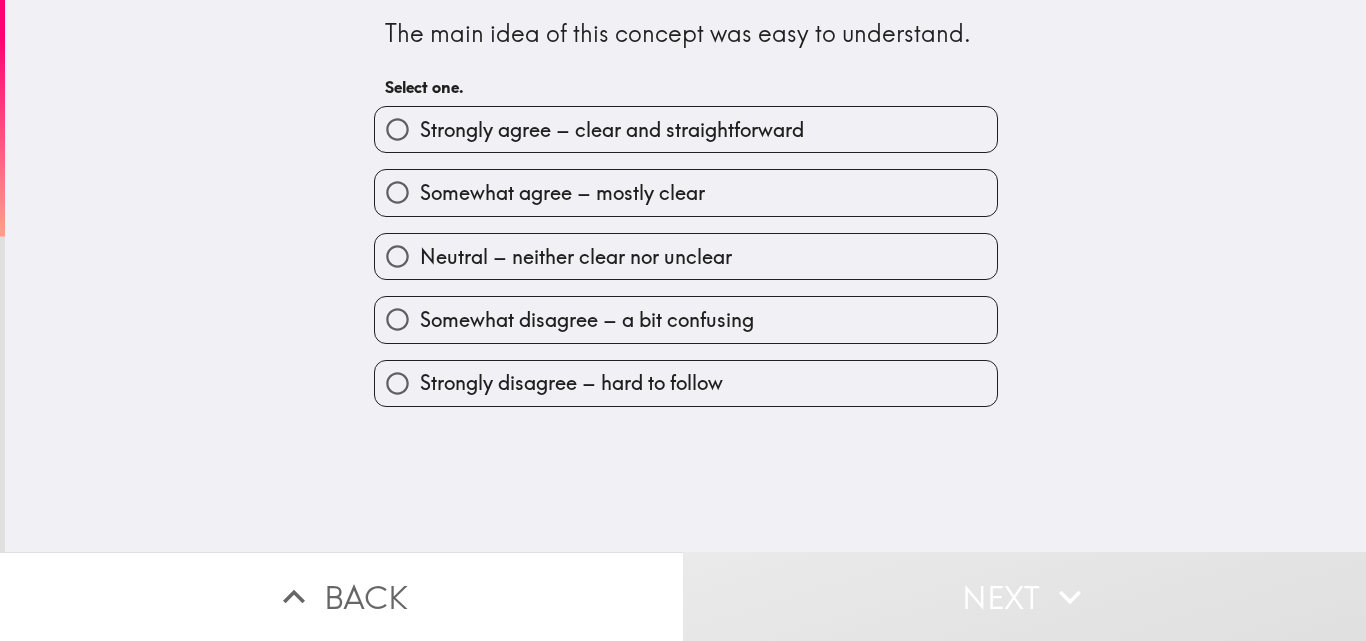 click on "Strongly agree – clear and straightforward" at bounding box center (612, 130) 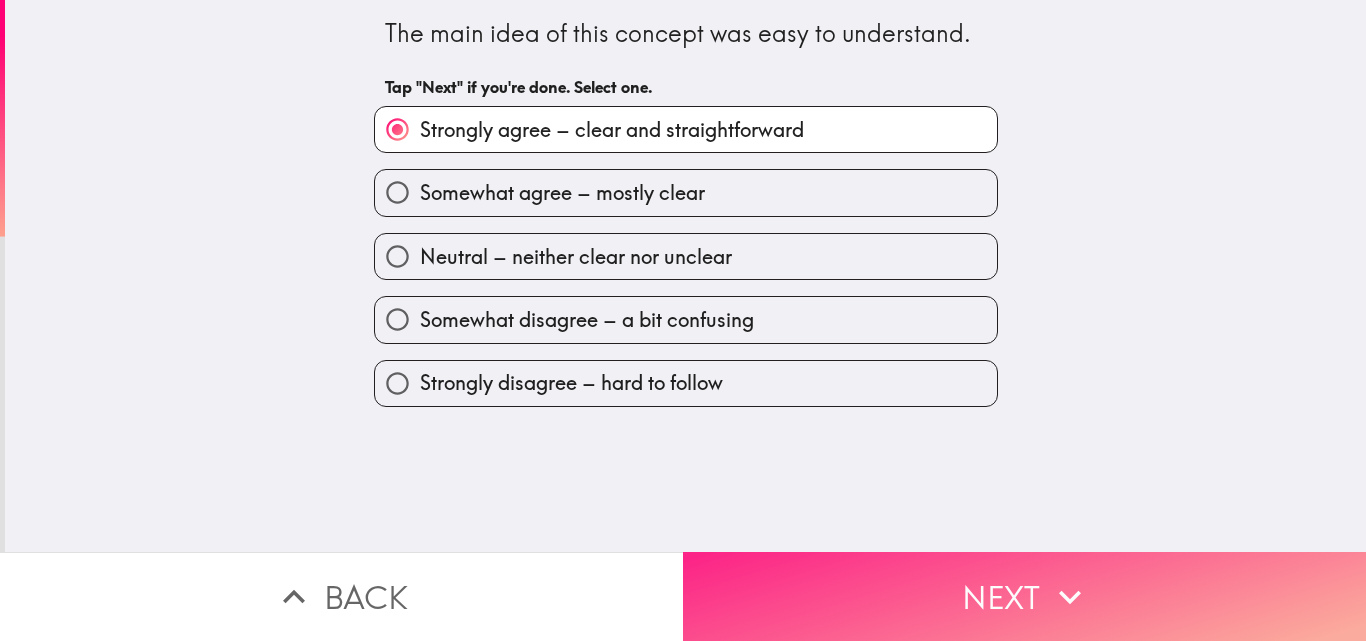 click on "Next" at bounding box center (1024, 596) 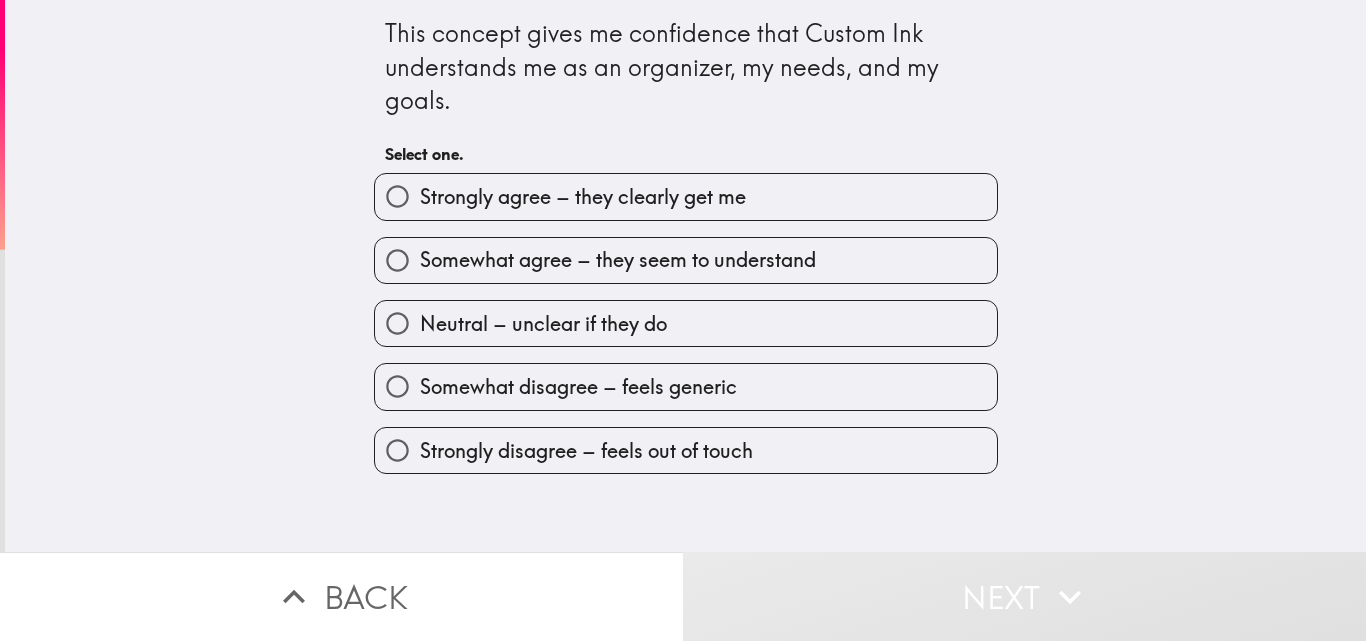 click on "Strongly agree – they clearly get me" at bounding box center (686, 196) 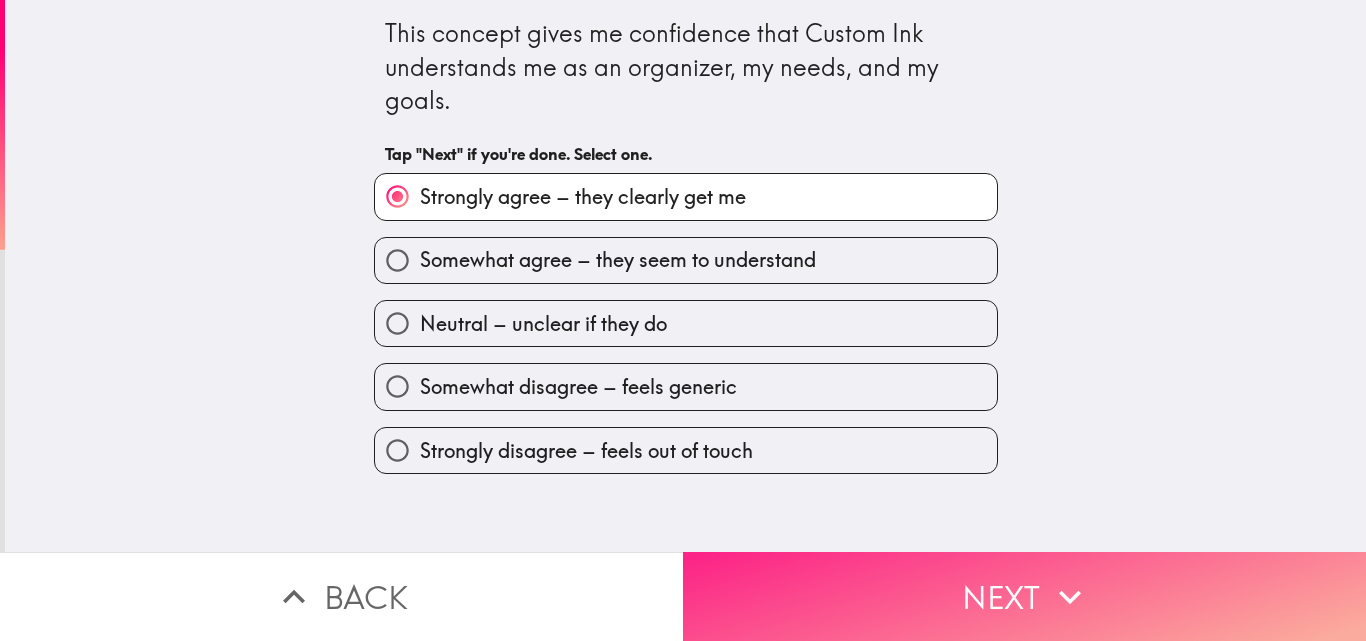 click on "Next" at bounding box center [1024, 596] 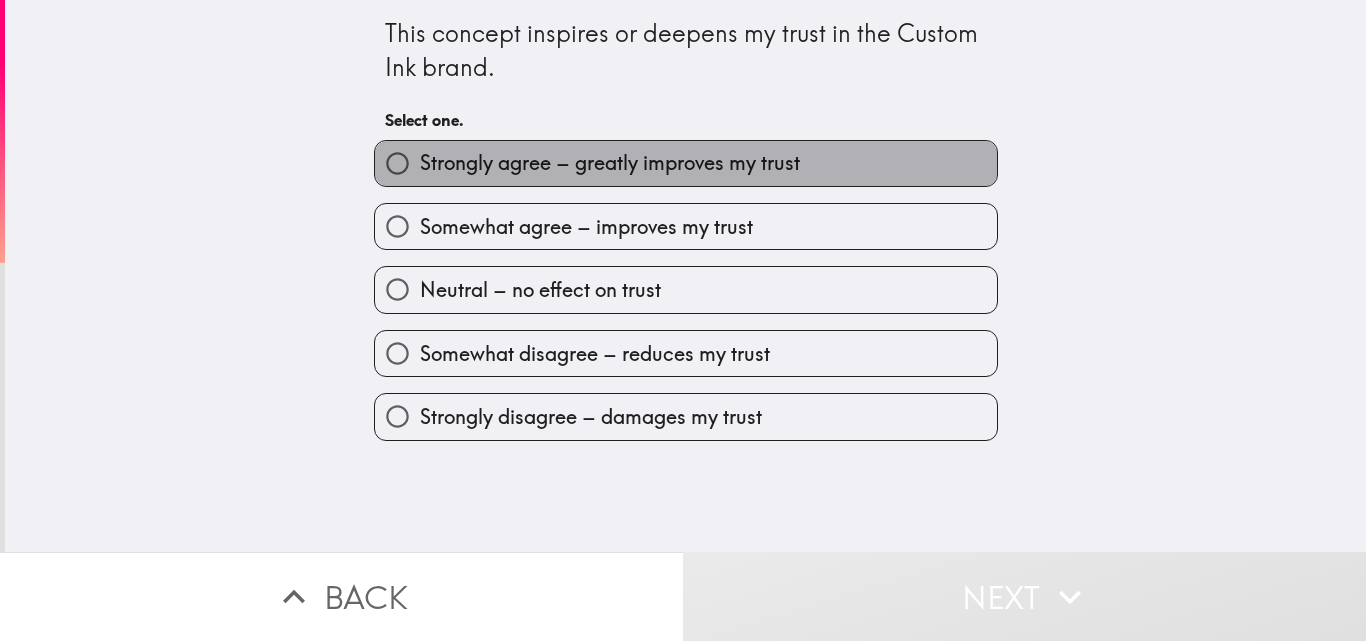 click on "Strongly agree – greatly improves my trust" at bounding box center [610, 163] 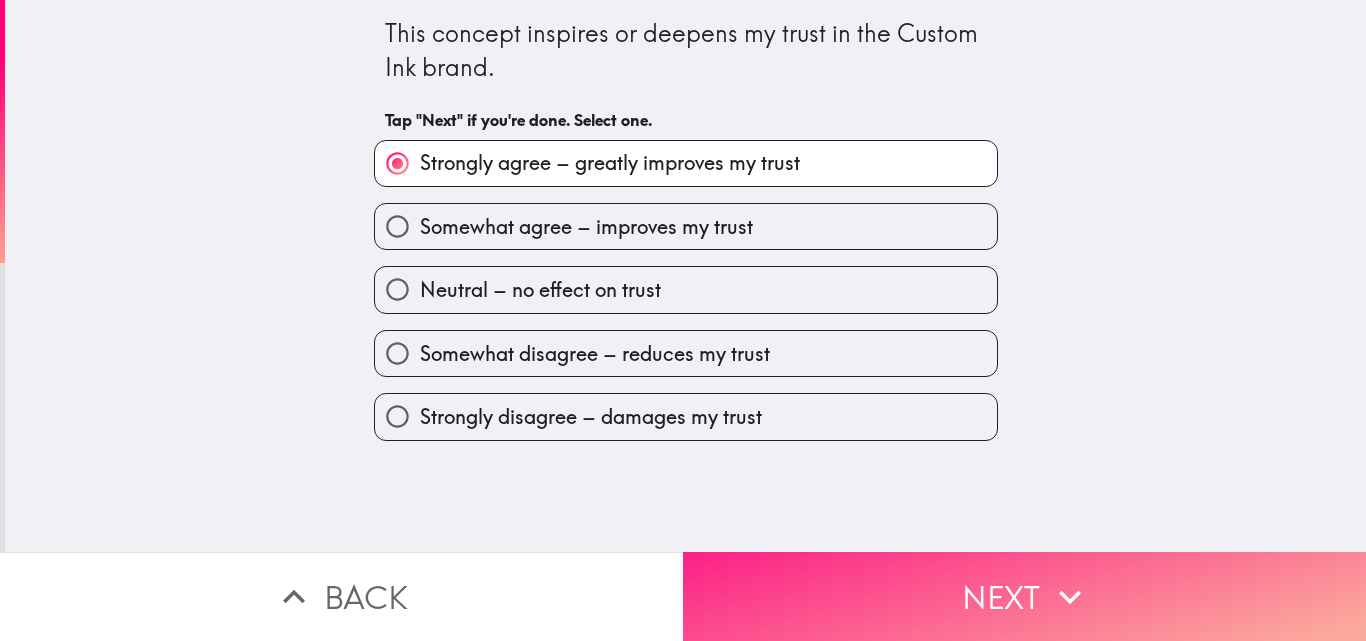click on "Next" at bounding box center (1024, 596) 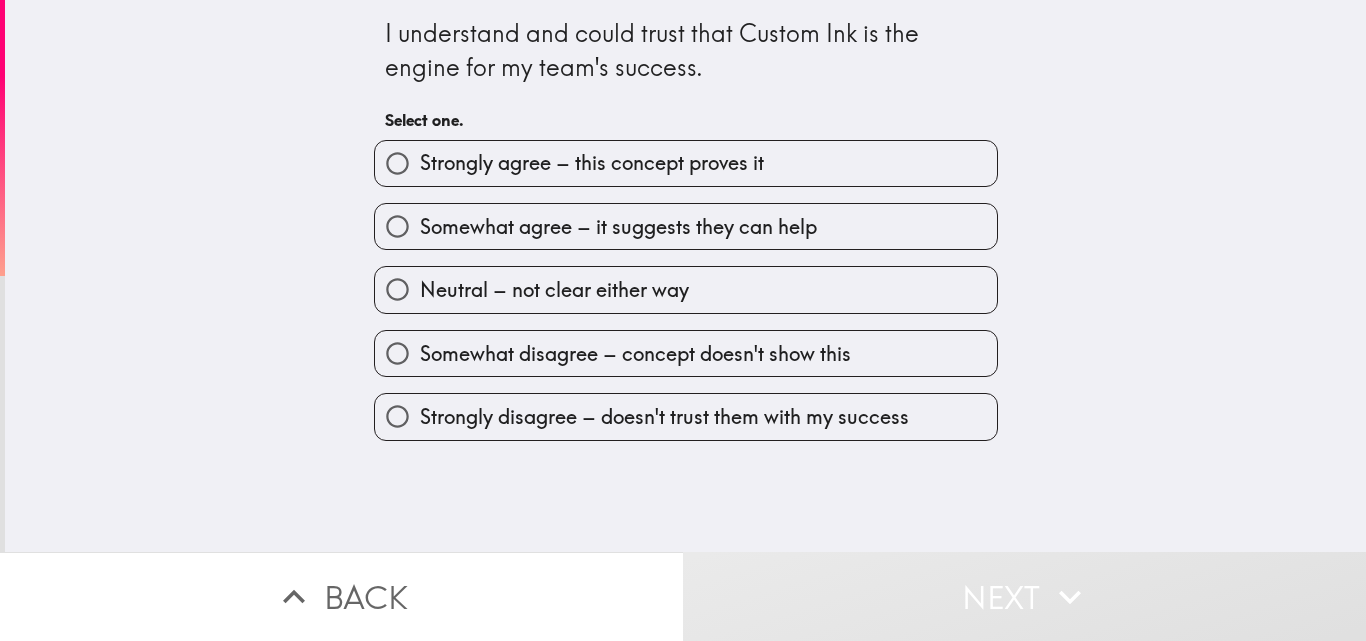 click on "Strongly agree – this concept proves it" at bounding box center (592, 163) 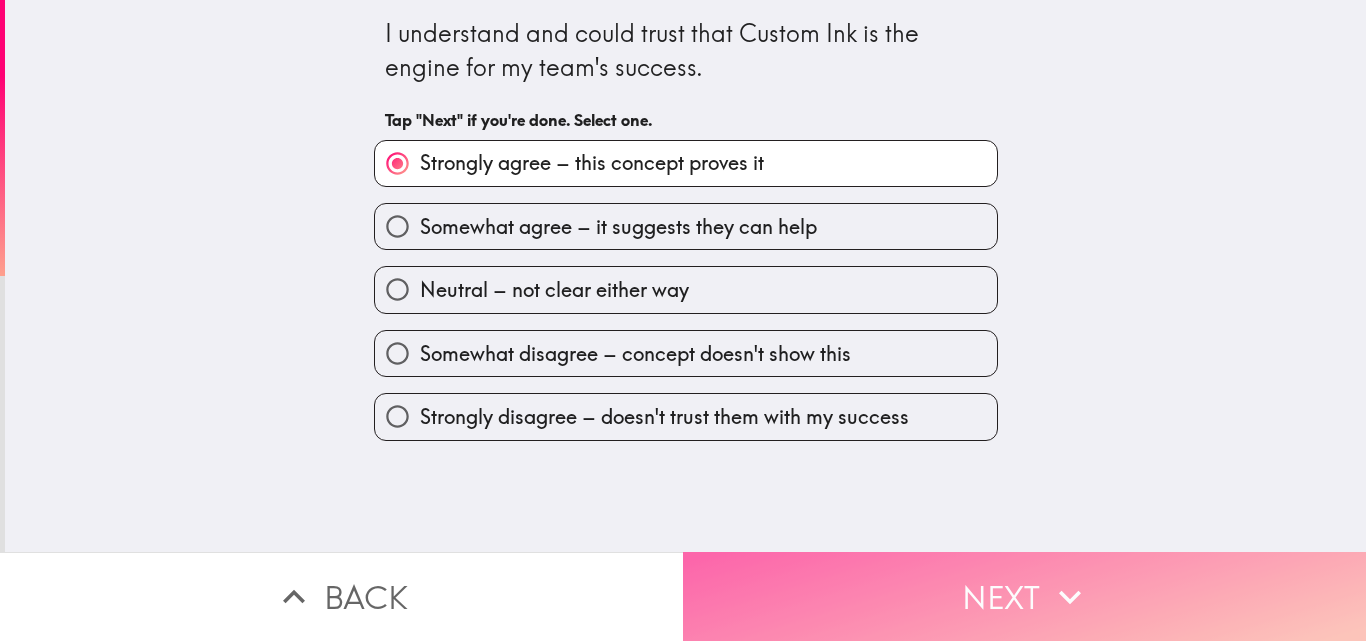 click on "Next" at bounding box center [1024, 596] 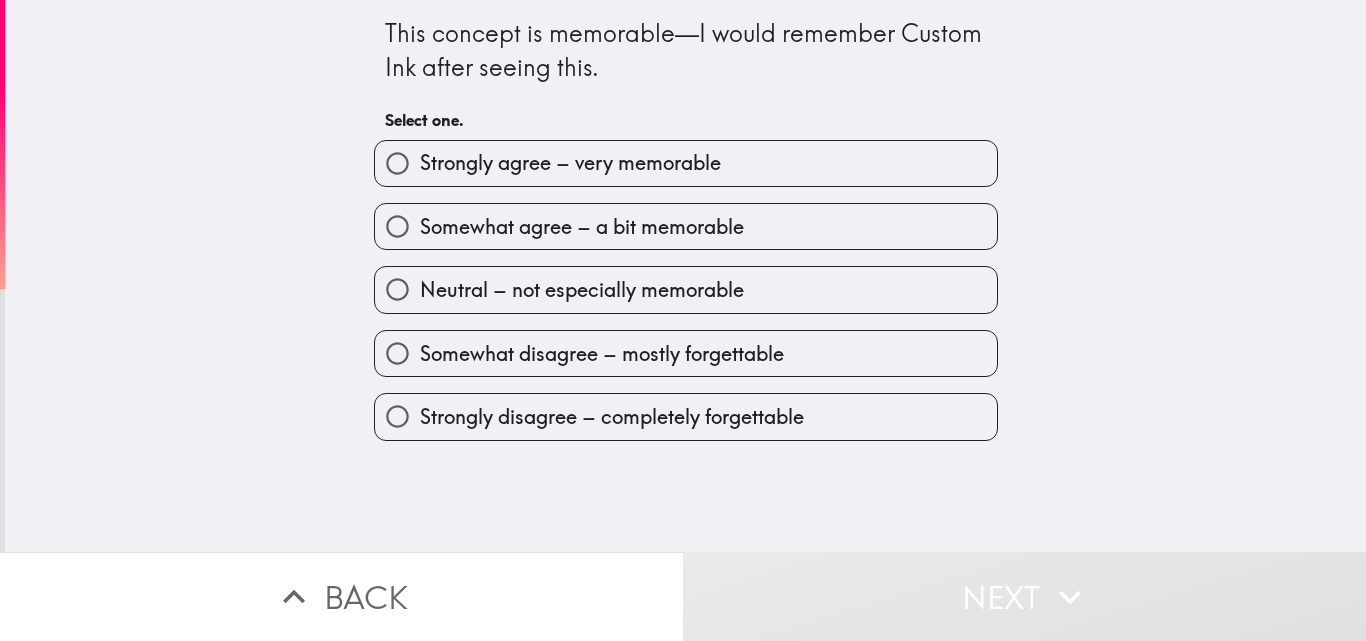 click on "Strongly agree – very memorable" at bounding box center [570, 163] 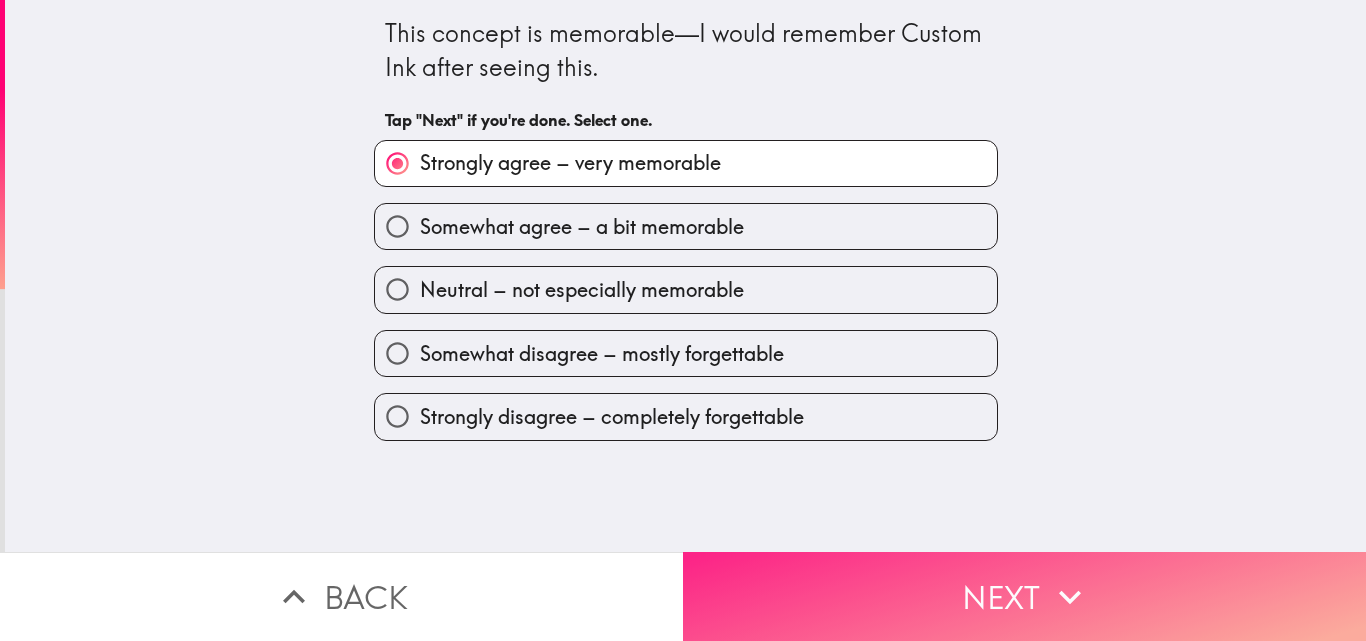 click 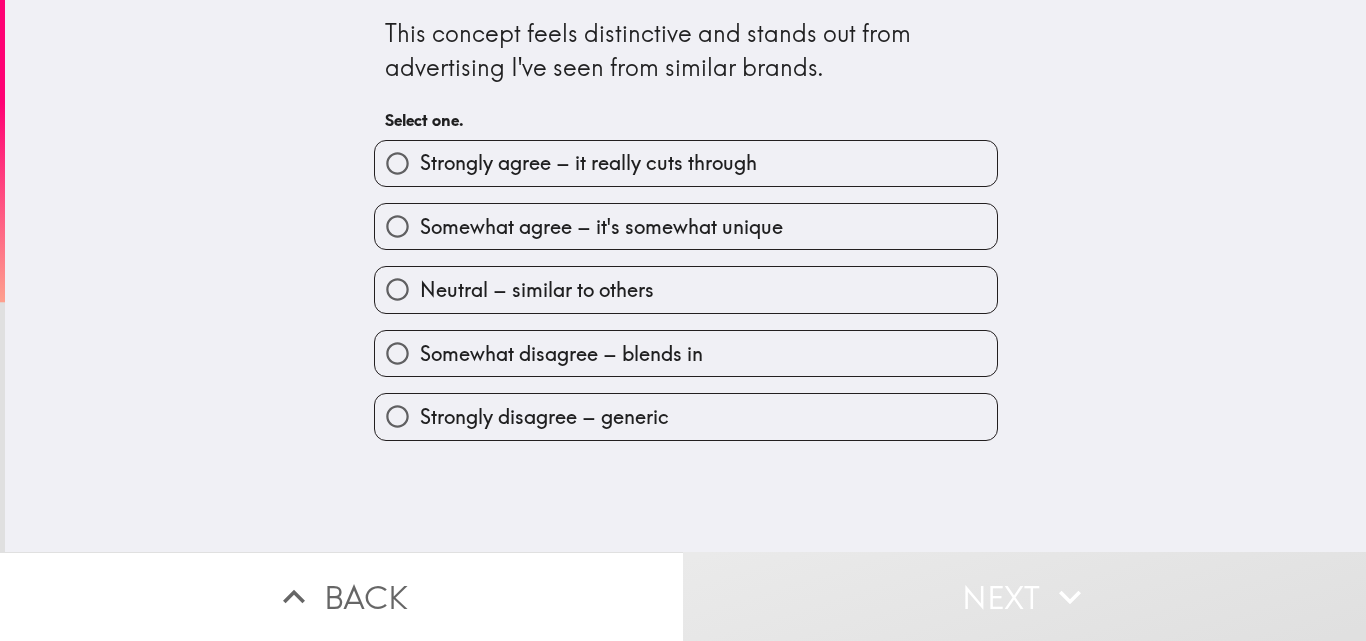 click on "Strongly agree – it really cuts through" at bounding box center [588, 163] 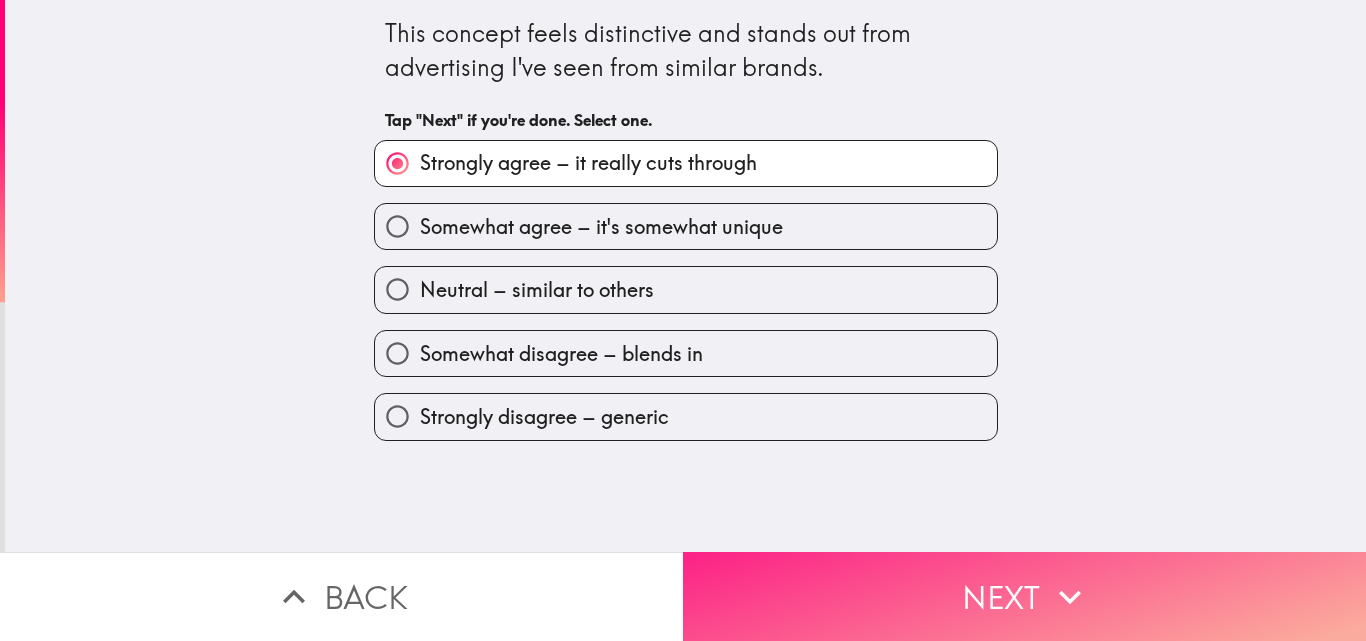 click 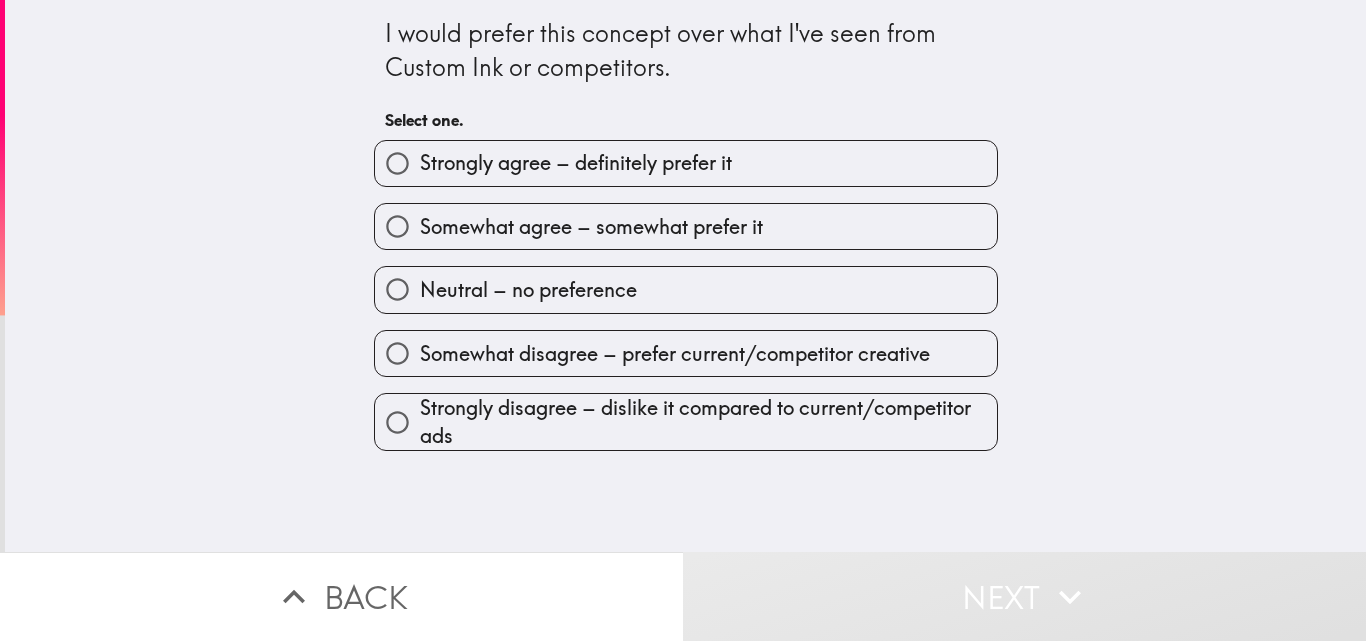 click on "Strongly agree – definitely prefer it" at bounding box center [576, 163] 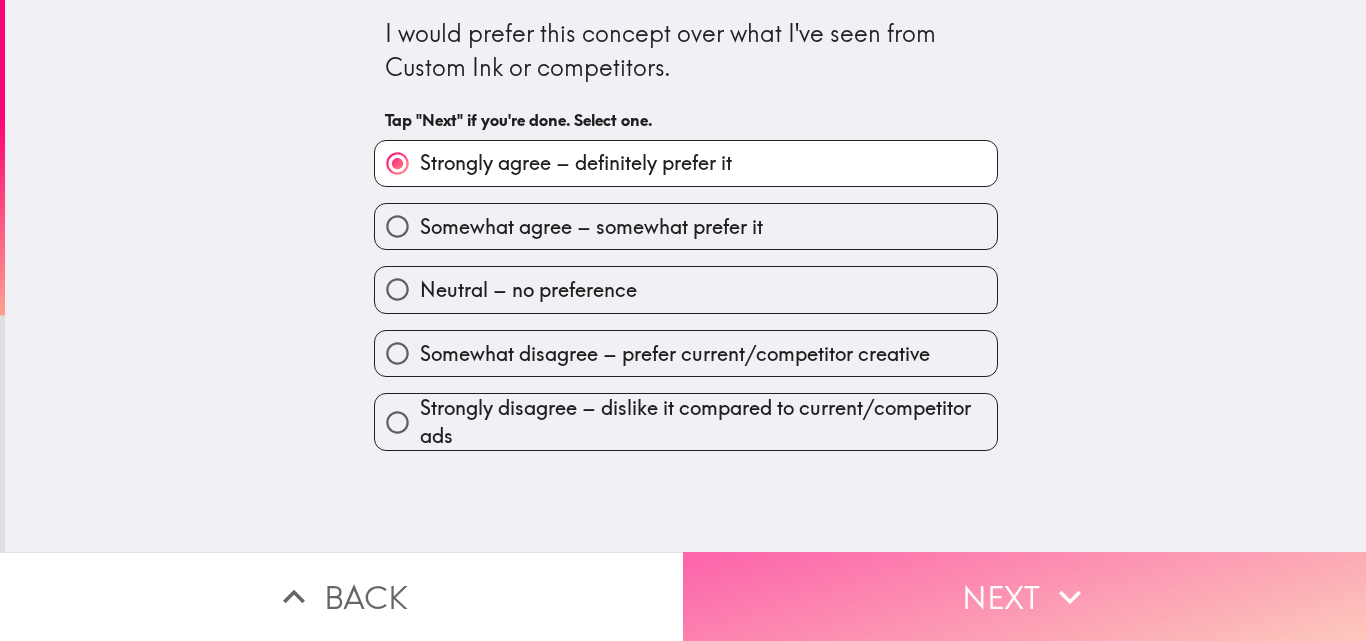 click on "Next" at bounding box center (1024, 596) 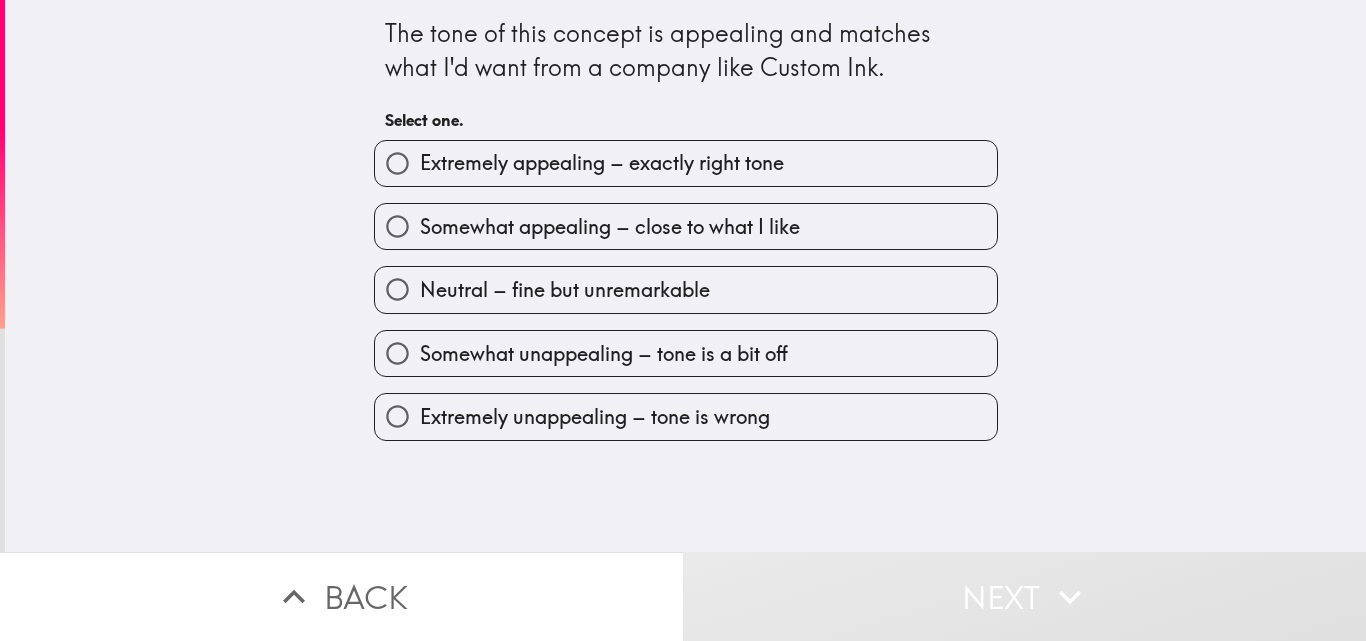click on "Extremely appealing – exactly right tone" at bounding box center (602, 163) 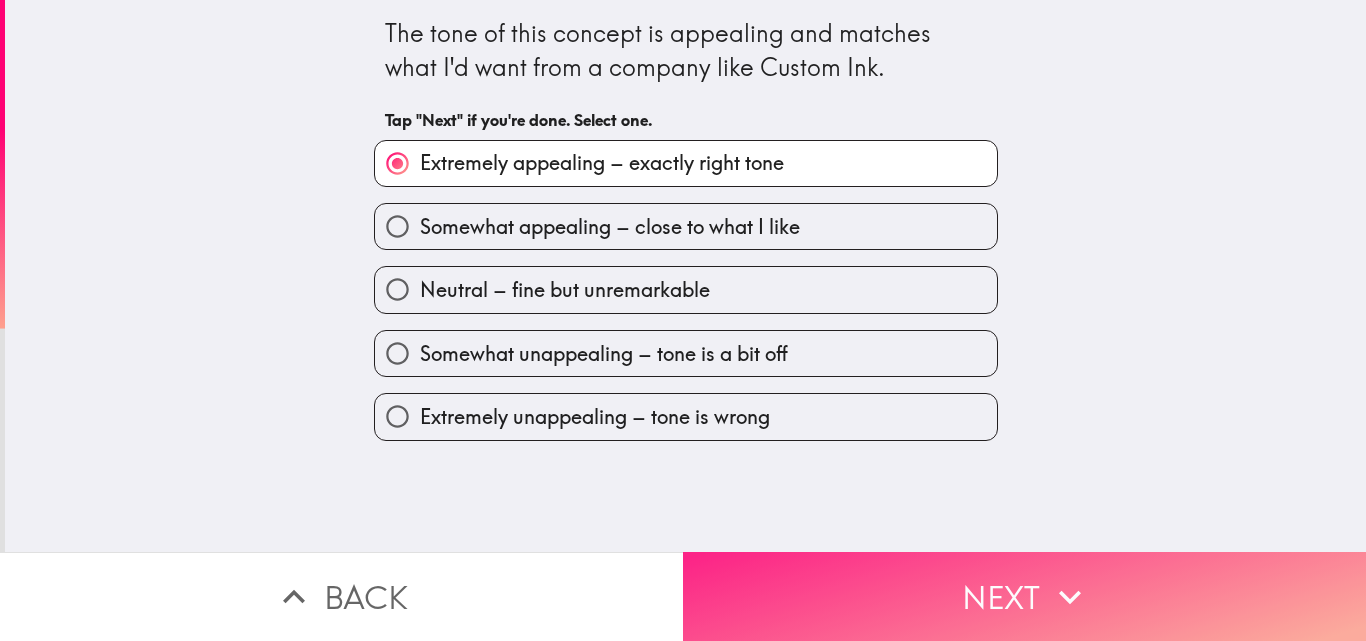 click 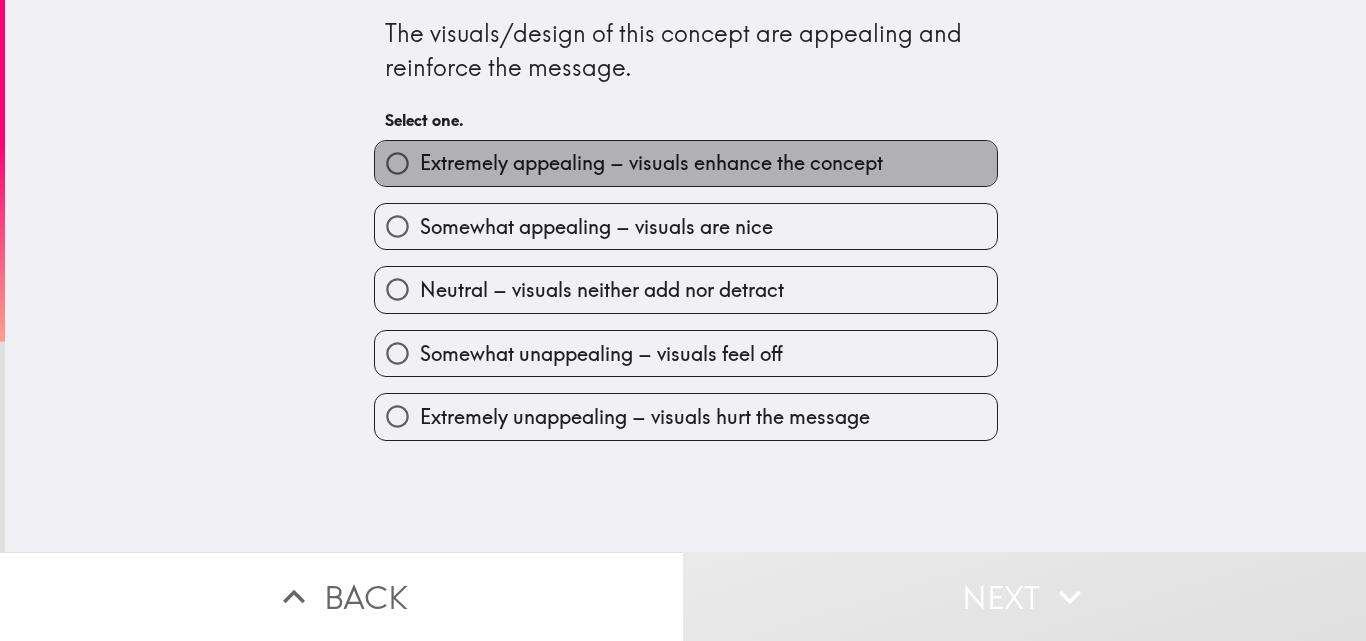 click on "Extremely appealing – visuals enhance the concept" at bounding box center [651, 163] 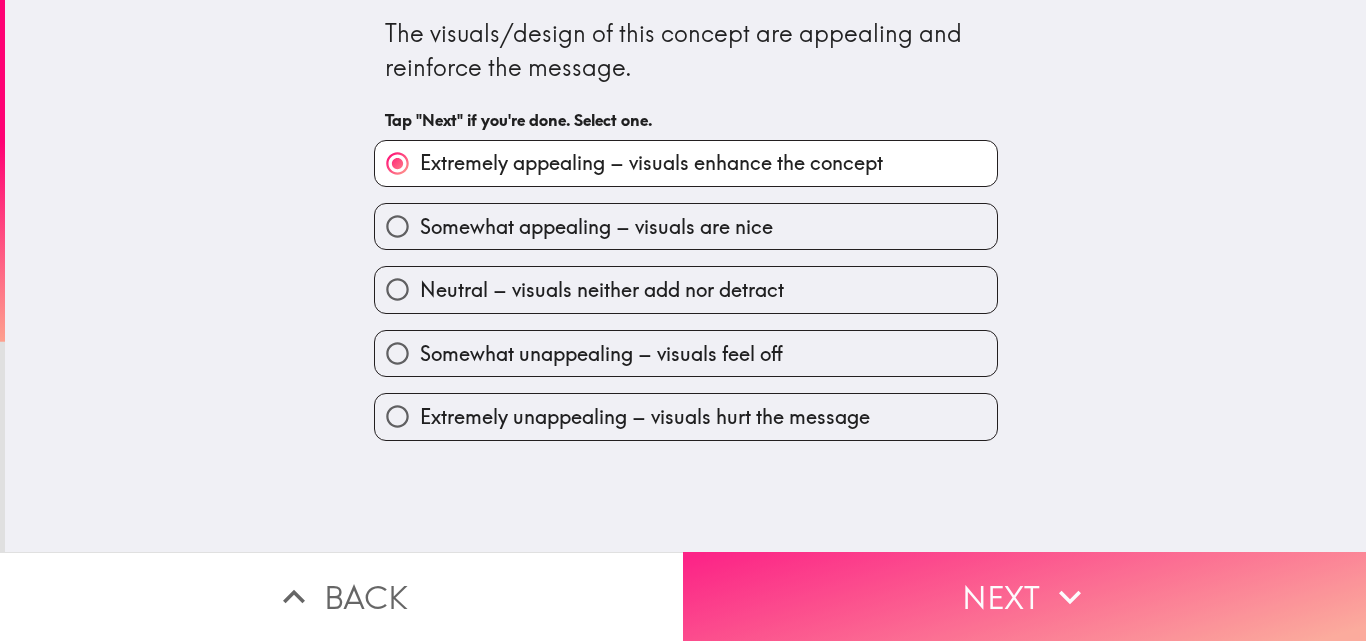 click on "Next" at bounding box center [1024, 596] 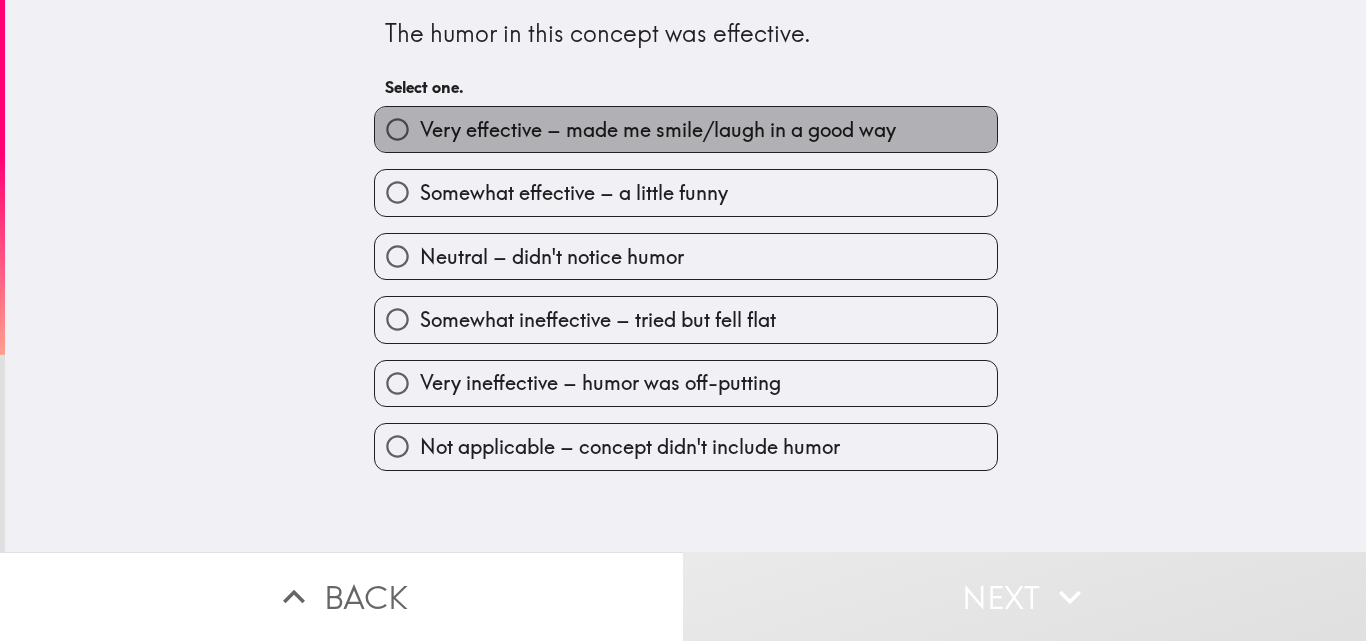 click on "Very effective – made me smile/laugh in a good way" at bounding box center [658, 130] 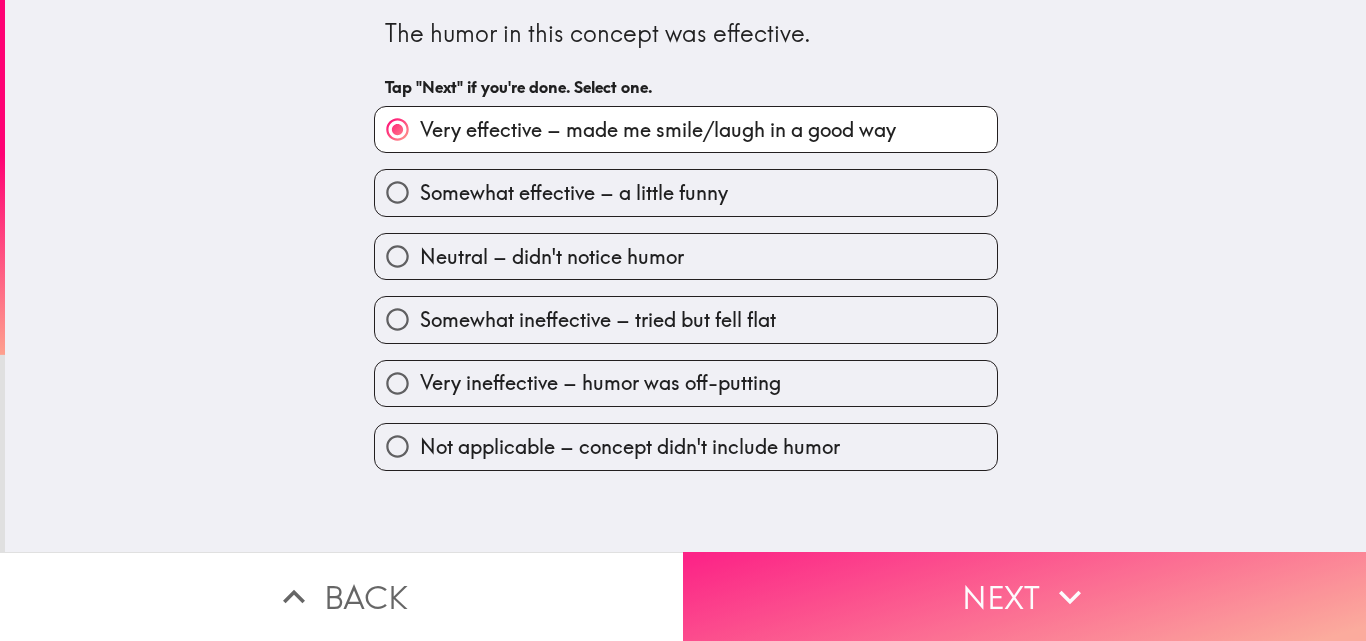 click on "Next" at bounding box center [1024, 596] 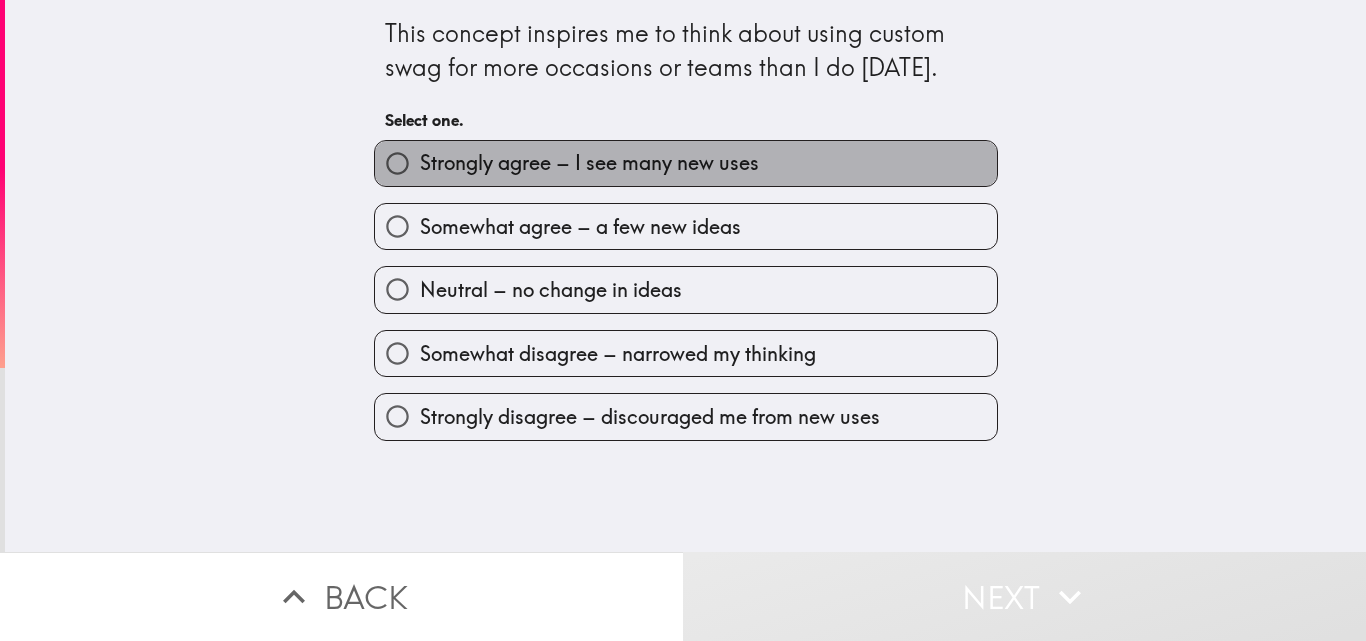 click on "Strongly agree – I see many new uses" at bounding box center (589, 163) 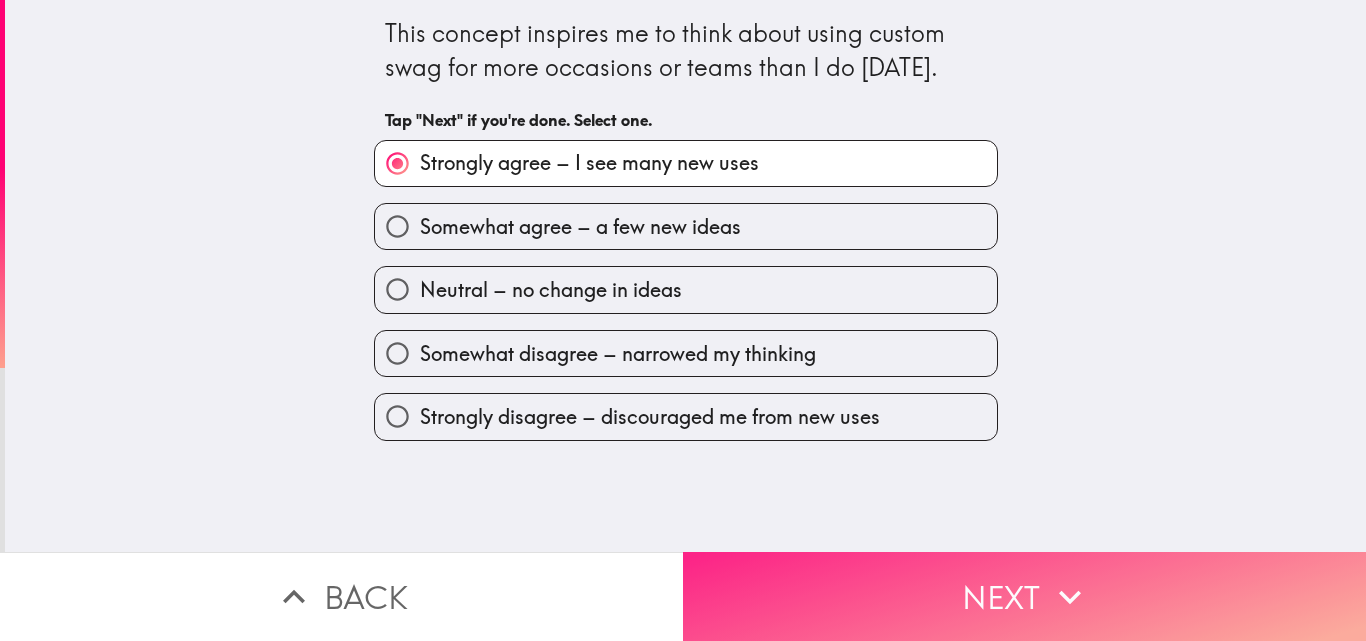 click on "Next" at bounding box center (1024, 596) 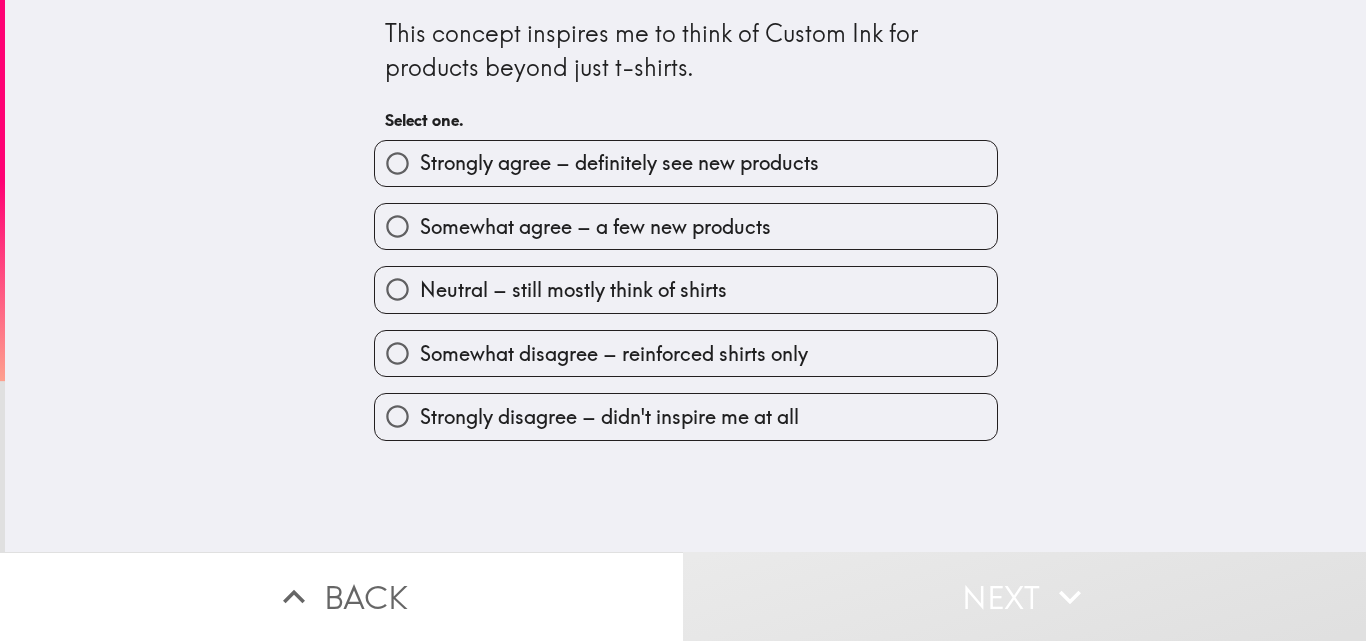 click on "Strongly agree – definitely see new products" at bounding box center [619, 163] 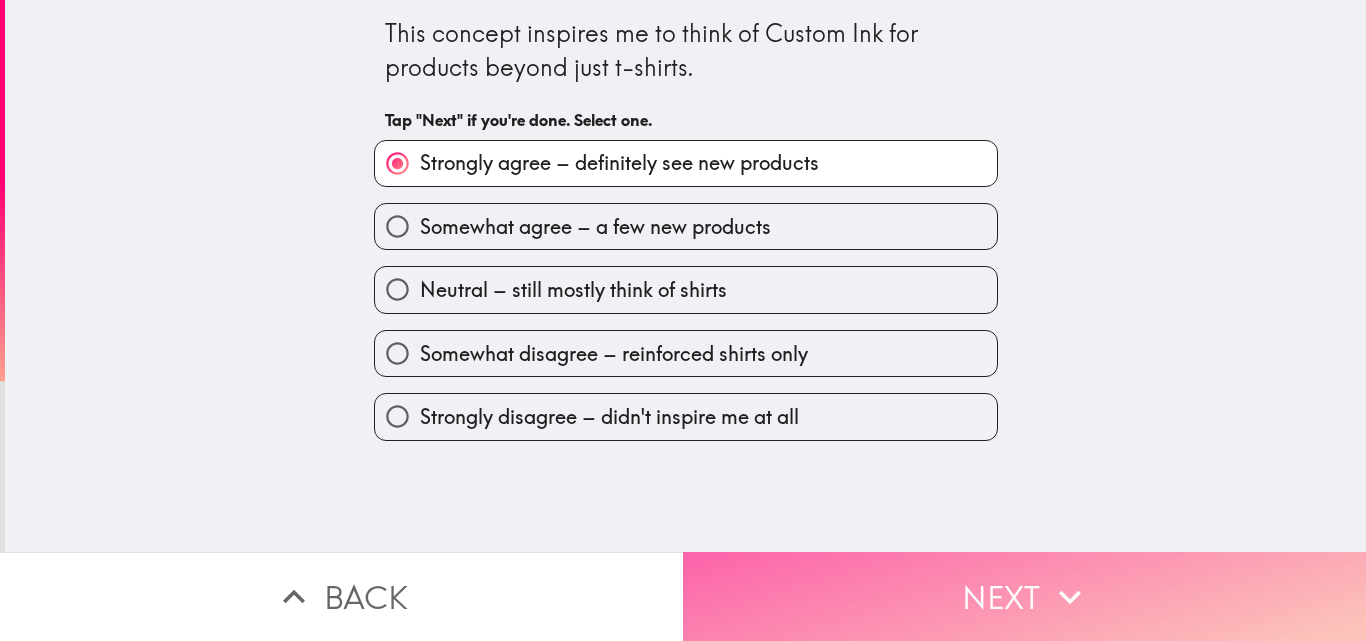 click on "Next" at bounding box center [1024, 596] 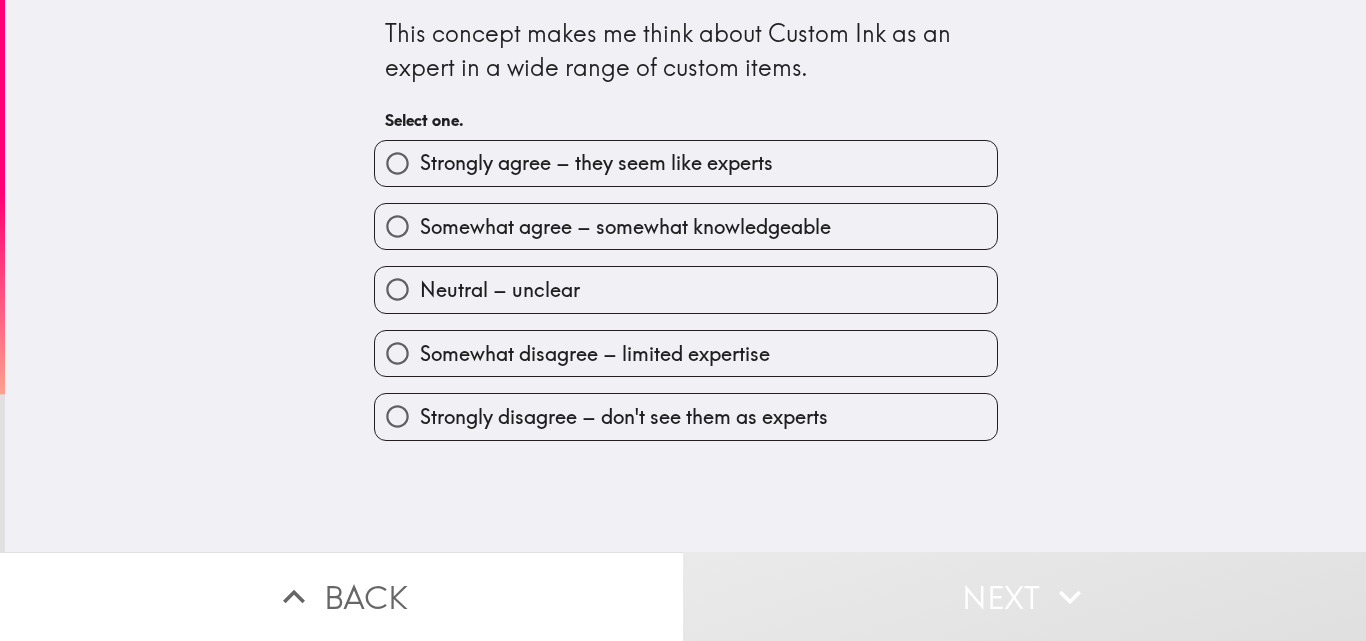 click on "Strongly agree – they seem like experts" at bounding box center (686, 163) 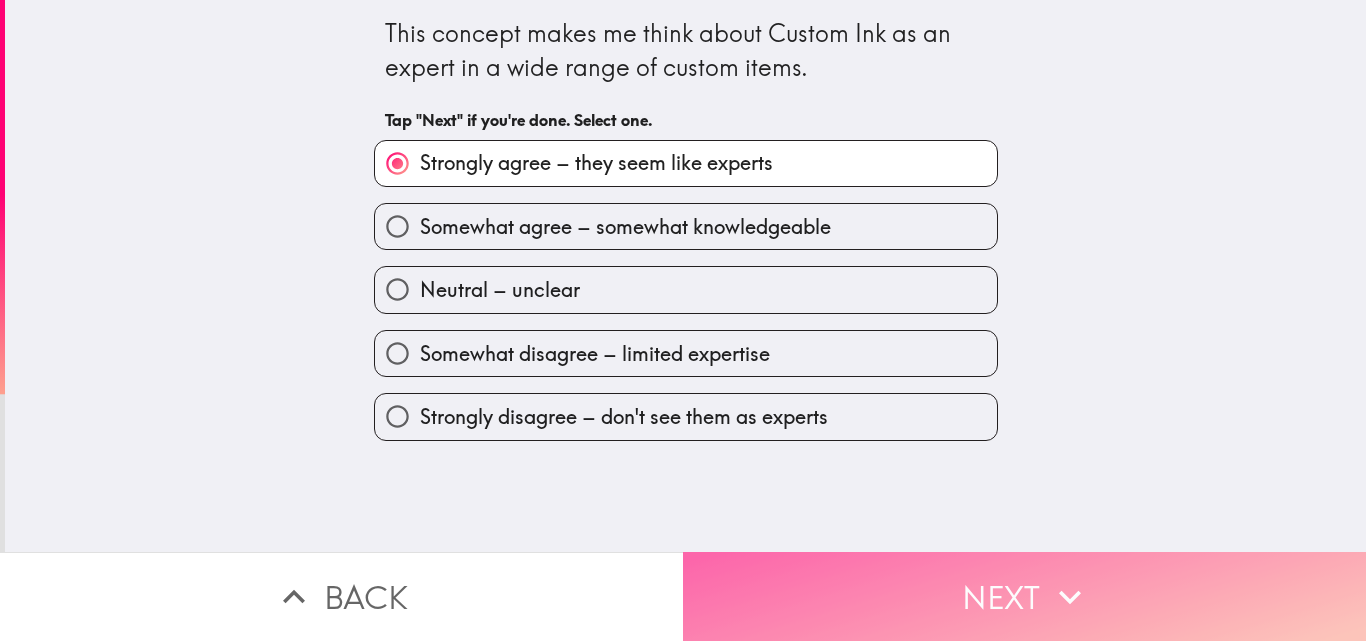 click on "Next" at bounding box center [1024, 596] 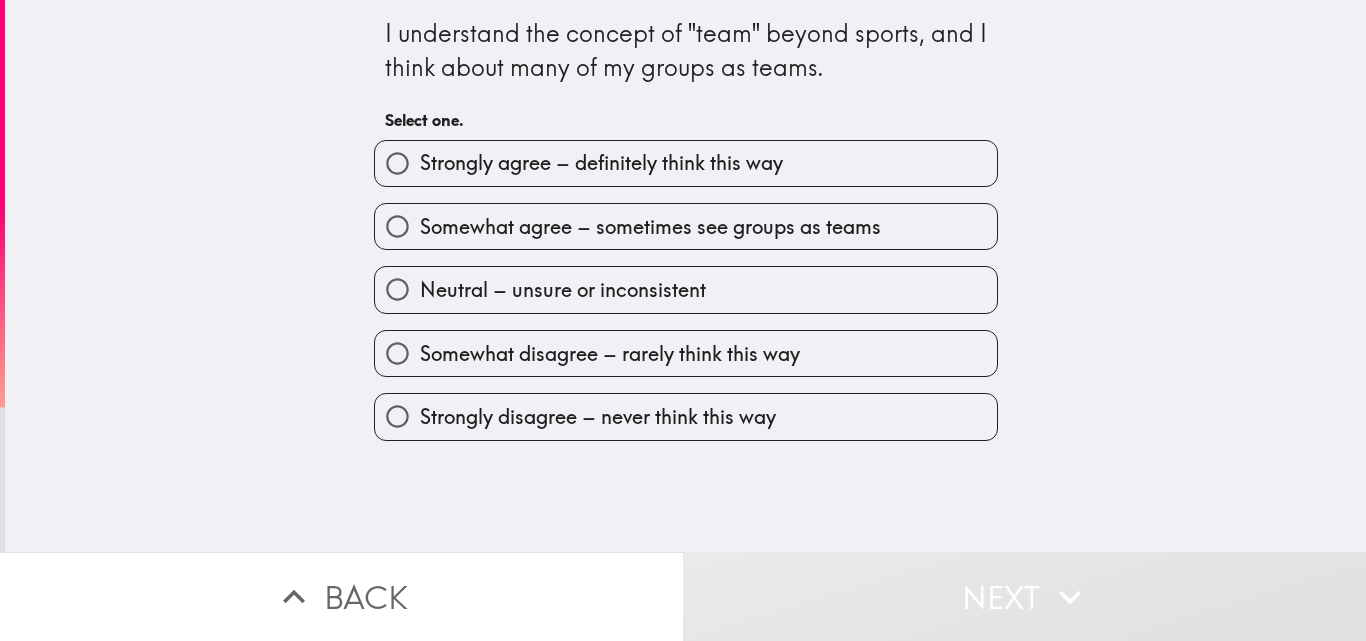 click on "Strongly agree – definitely think this way" at bounding box center [601, 163] 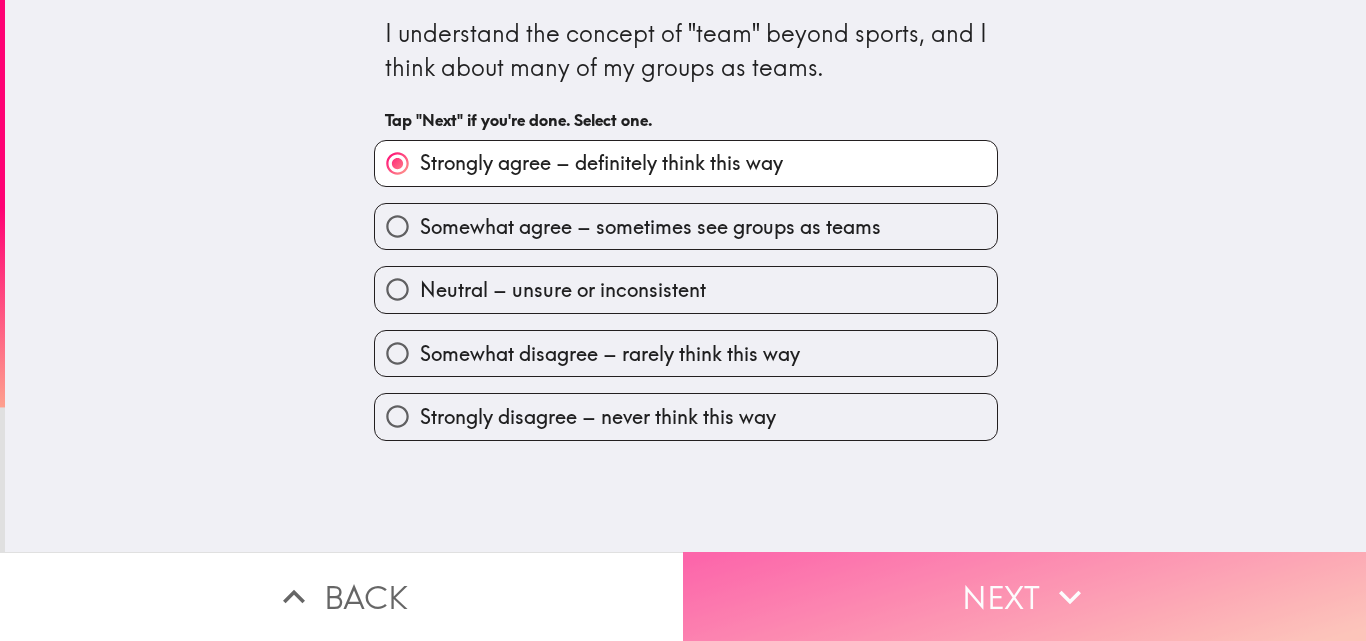 click on "Next" at bounding box center (1024, 596) 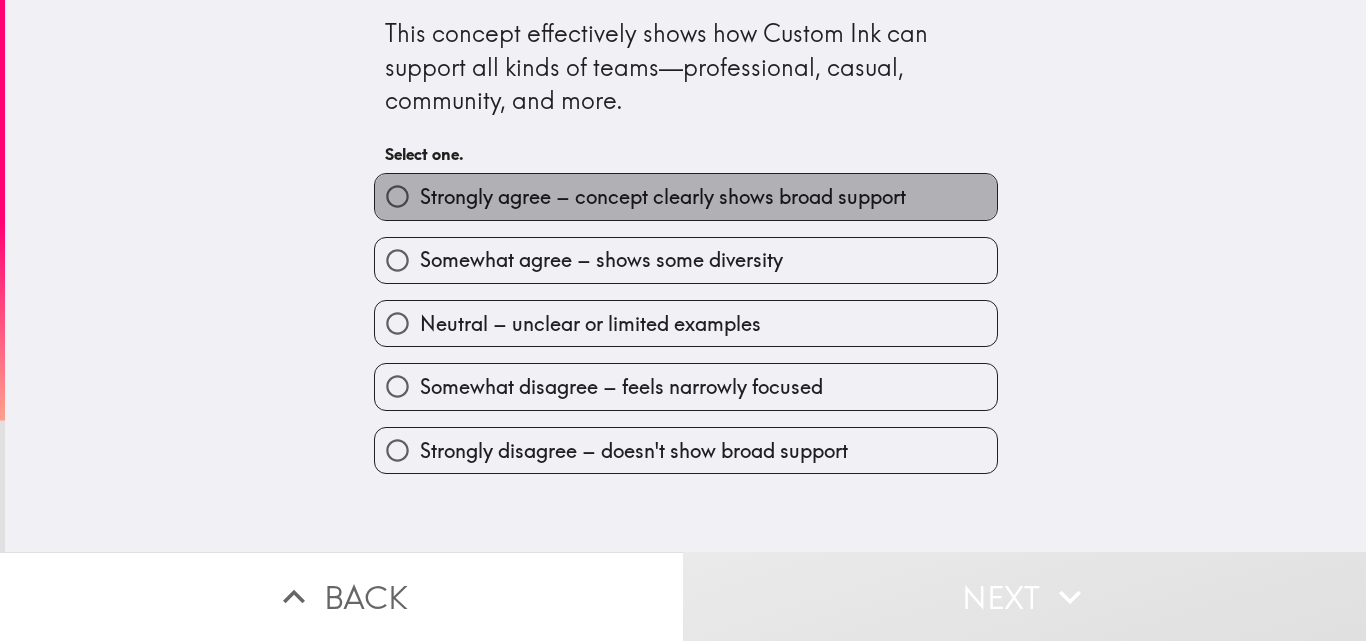 click on "Strongly agree – concept clearly shows broad support" at bounding box center (663, 197) 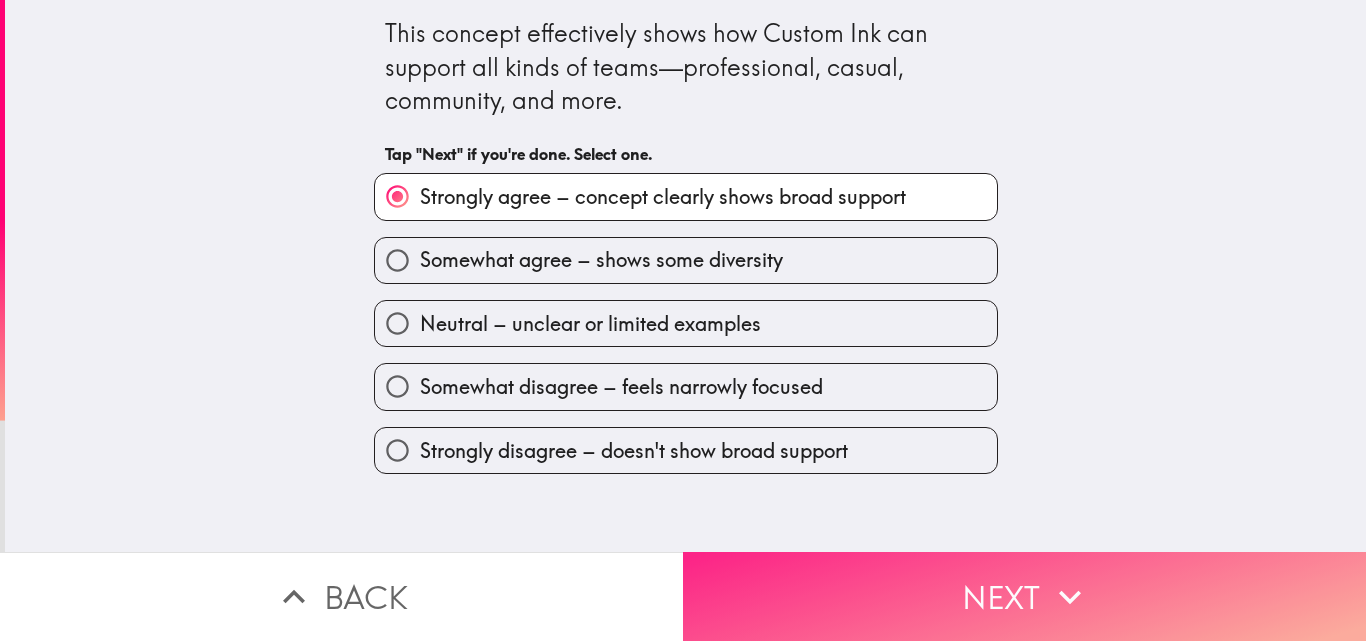 click on "Next" at bounding box center [1024, 596] 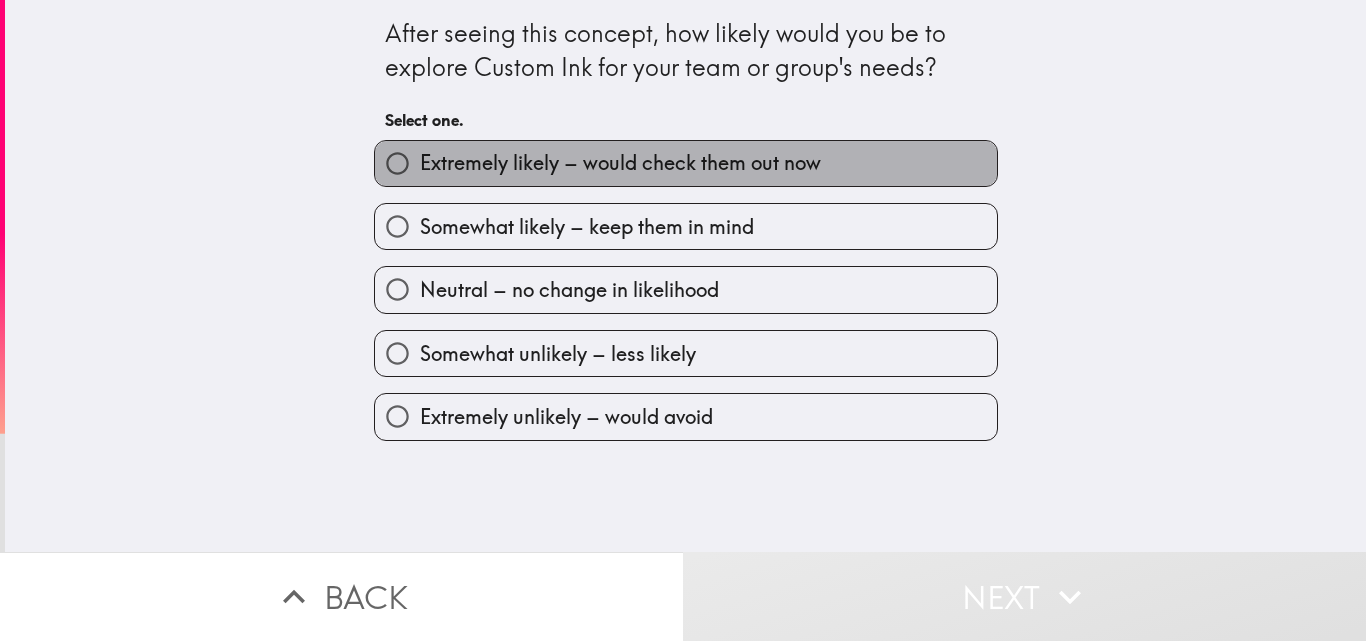 click on "Extremely likely – would check them out now" at bounding box center [620, 163] 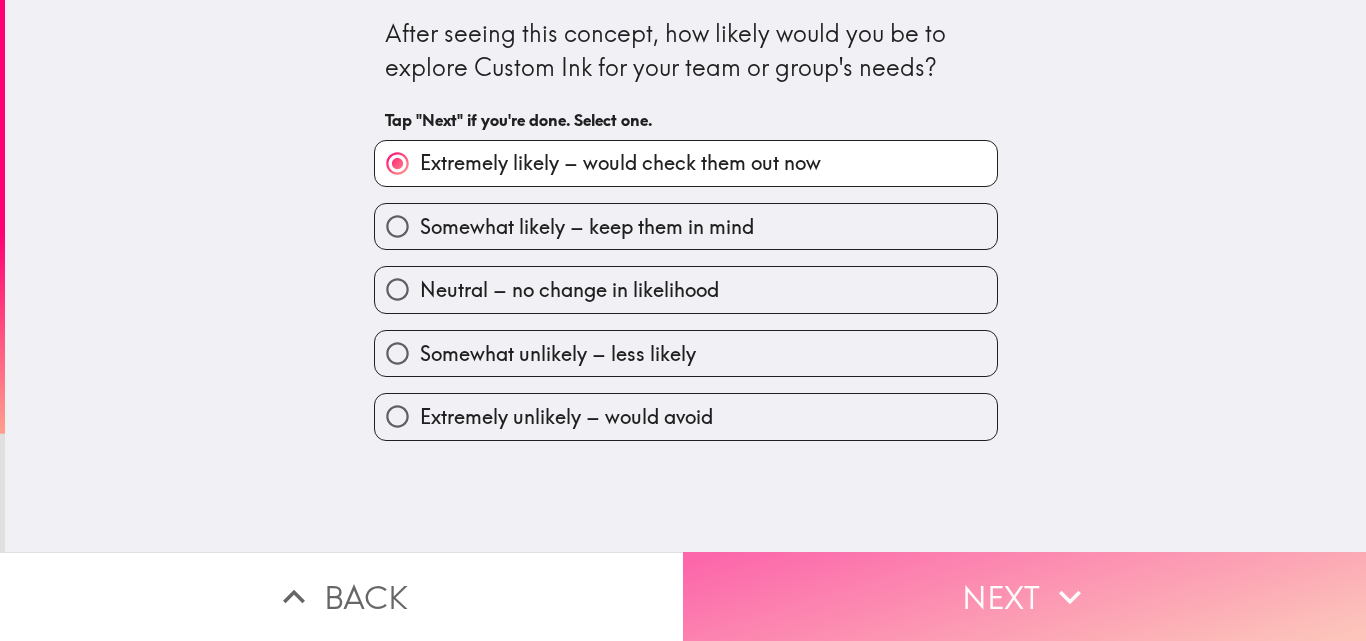 click on "Next" at bounding box center (1024, 596) 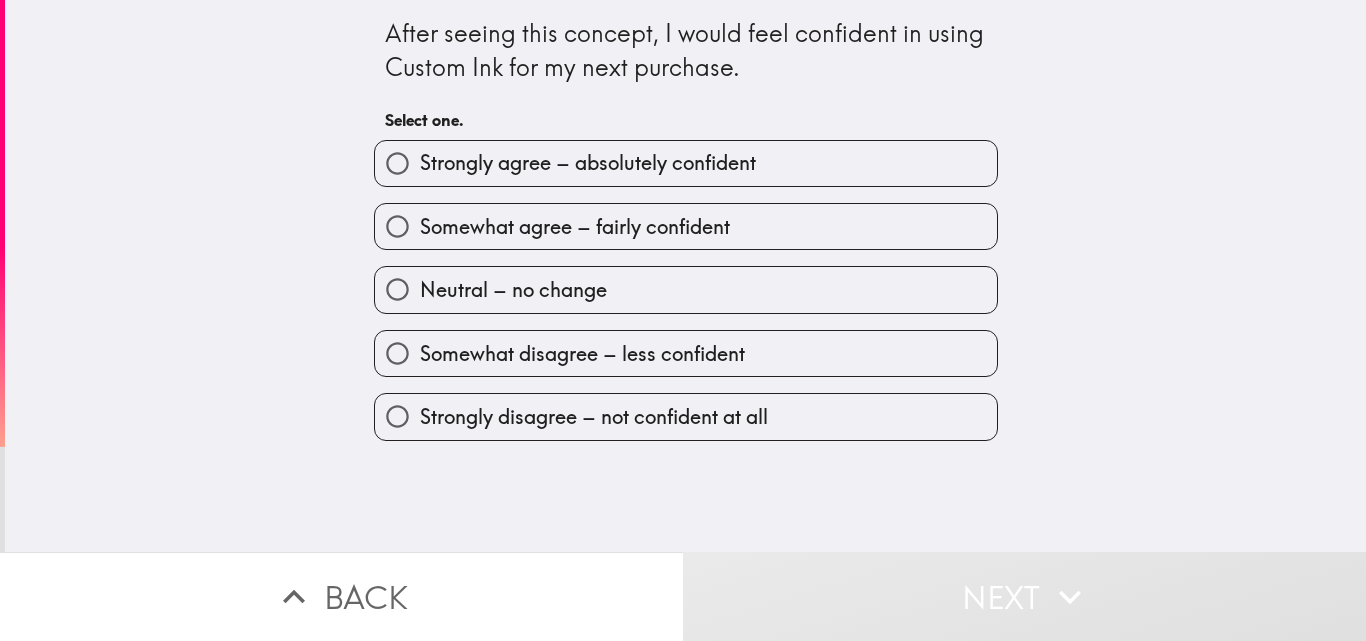 click on "Strongly agree – absolutely confident" at bounding box center [588, 163] 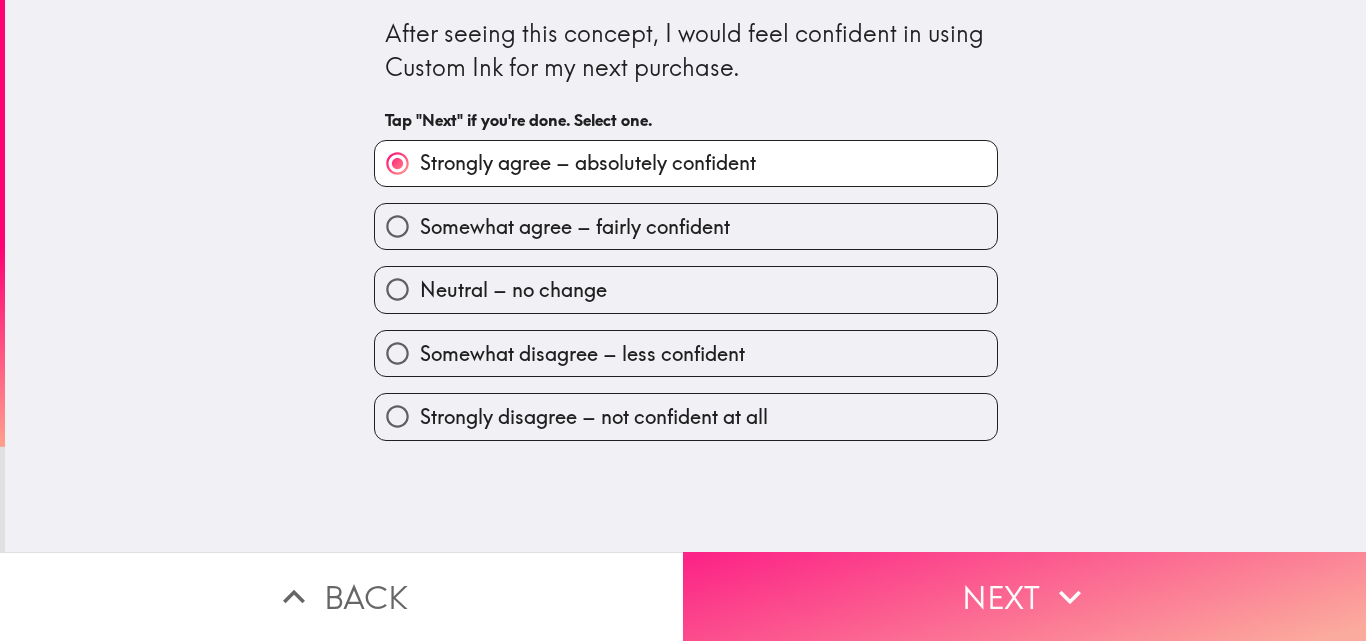 click on "Next" at bounding box center [1024, 596] 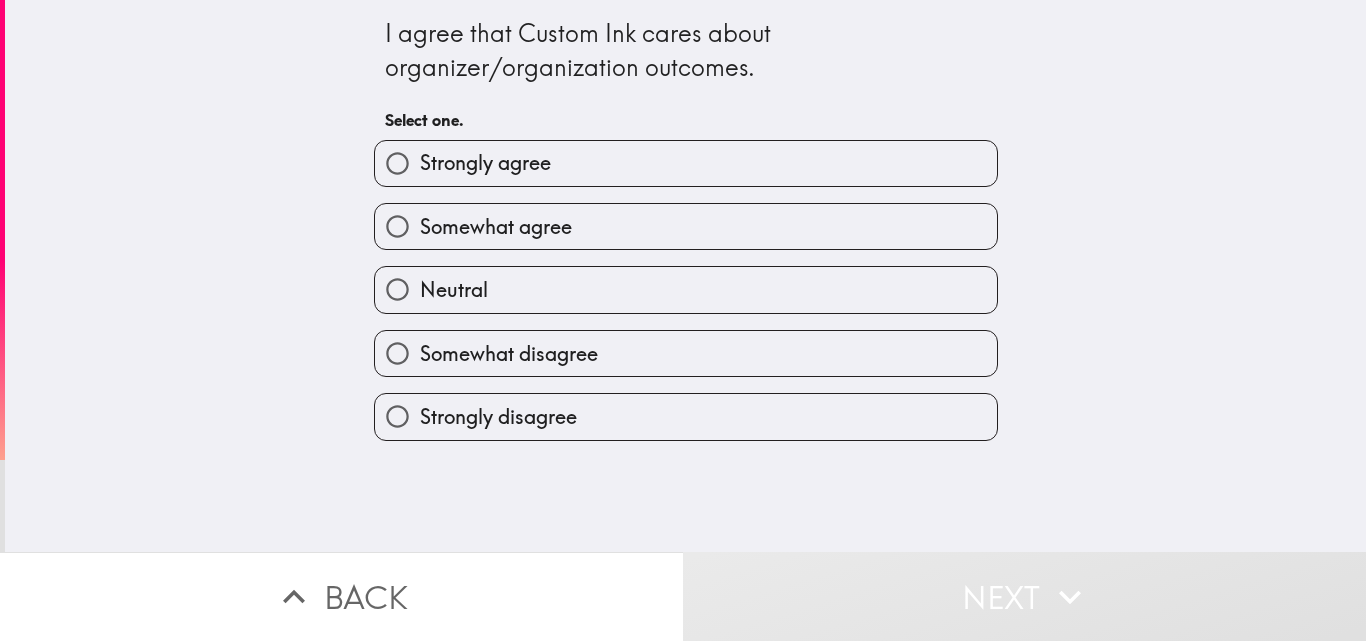 click on "Somewhat agree" at bounding box center [686, 226] 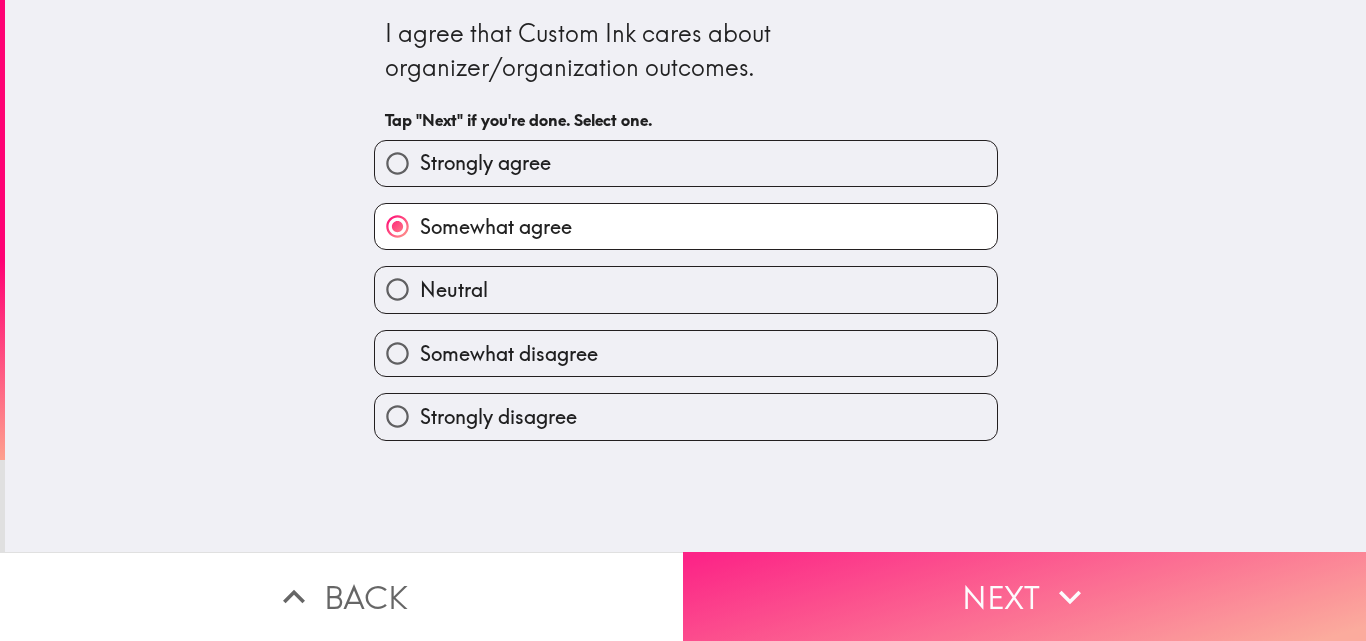 click on "Next" at bounding box center [1024, 596] 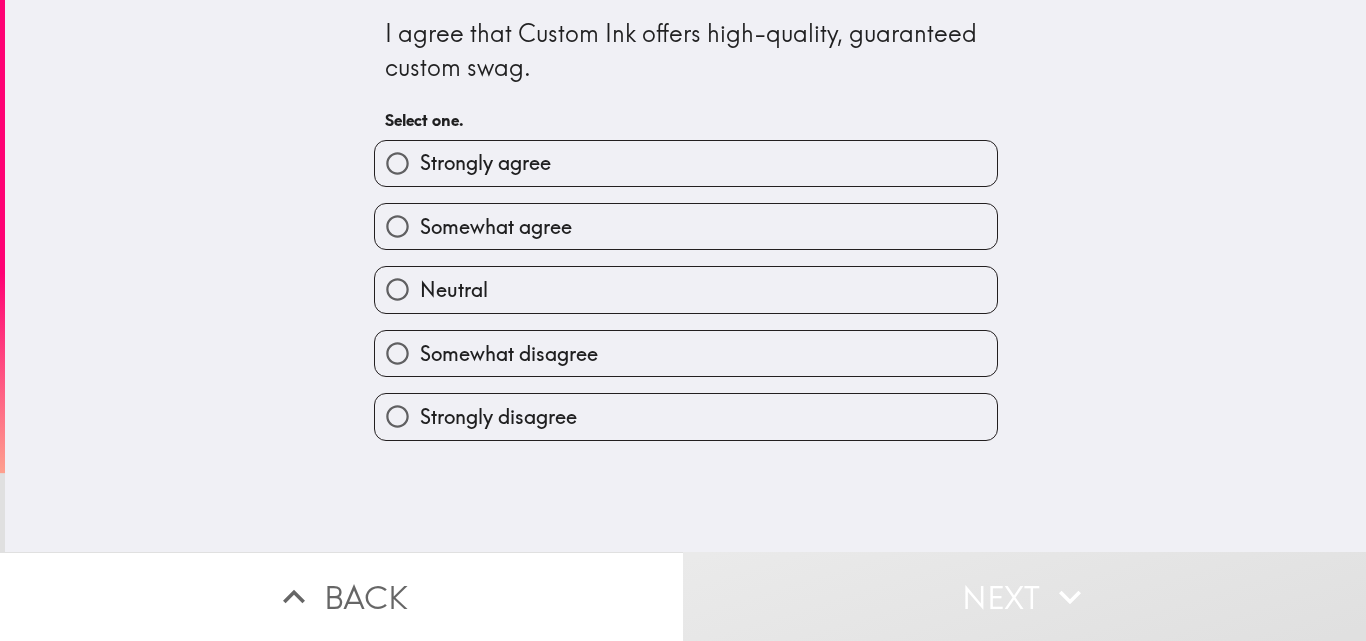 click on "Strongly agree" at bounding box center (686, 163) 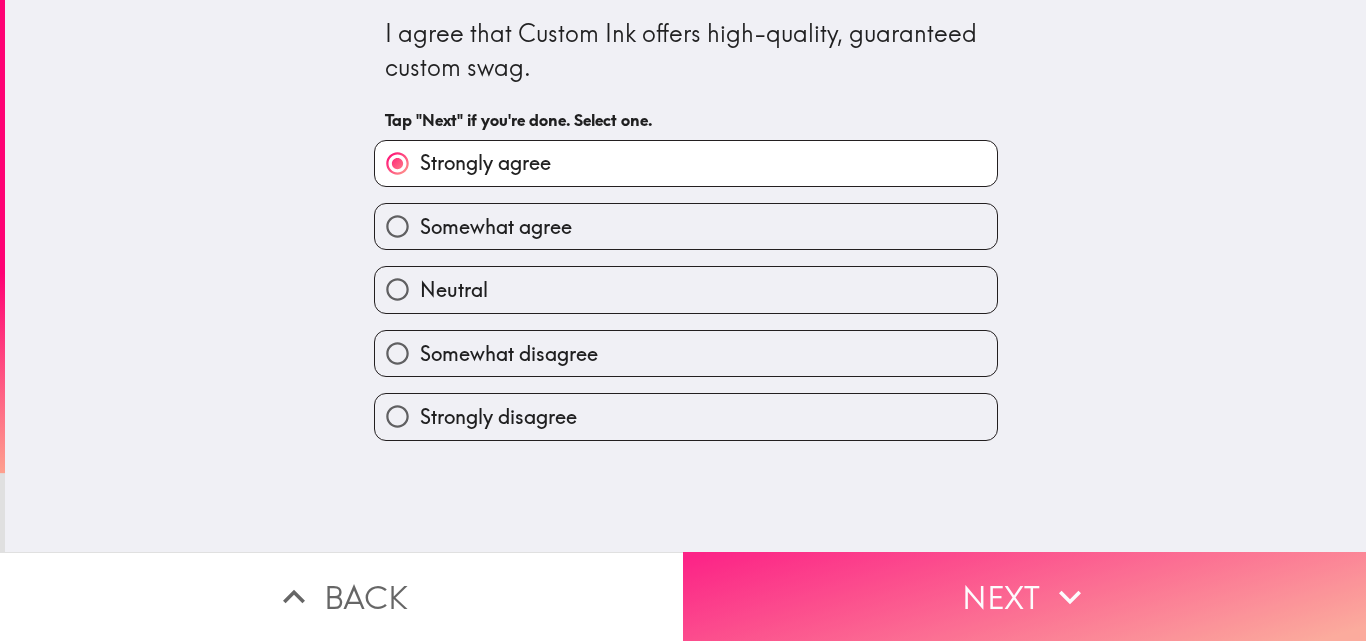 click on "Next" at bounding box center [1024, 596] 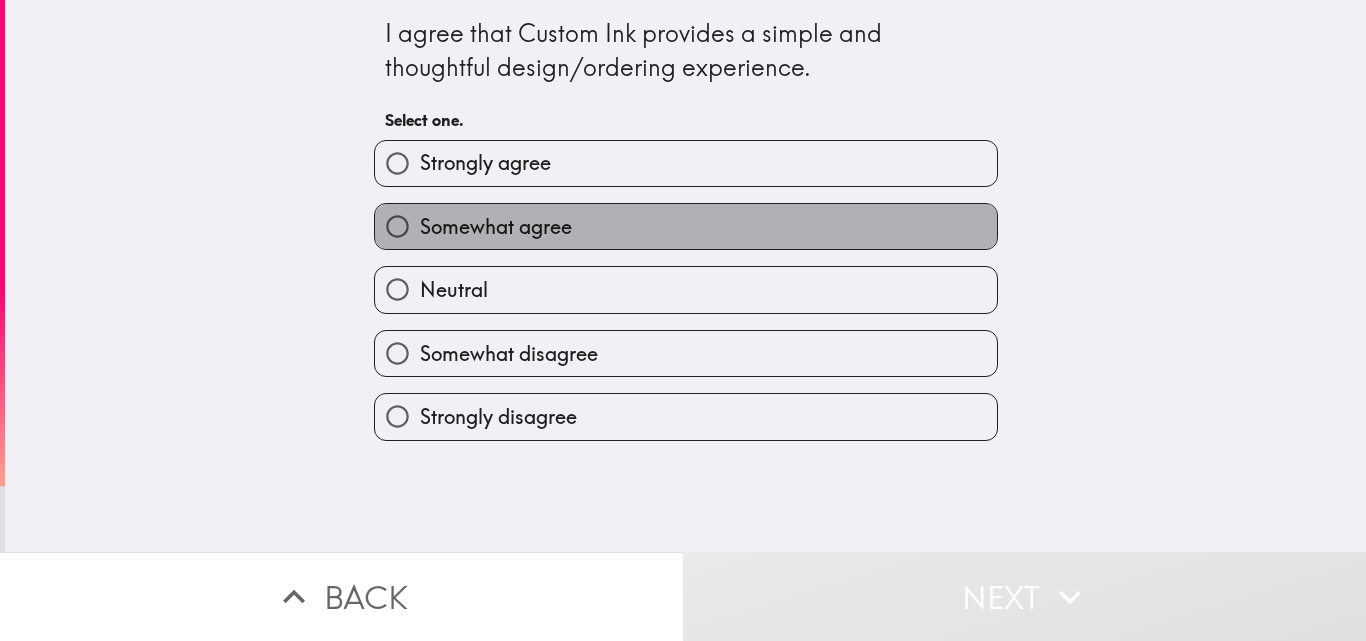 click on "Somewhat agree" at bounding box center (686, 226) 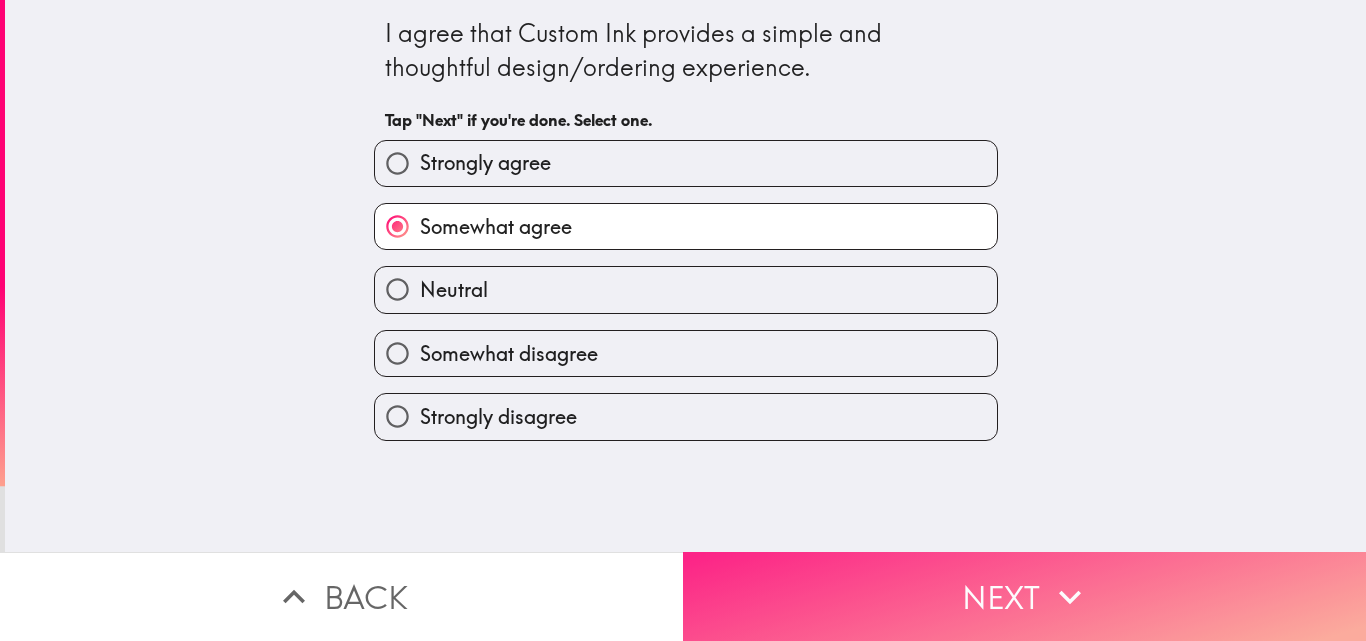 click on "Next" at bounding box center [1024, 596] 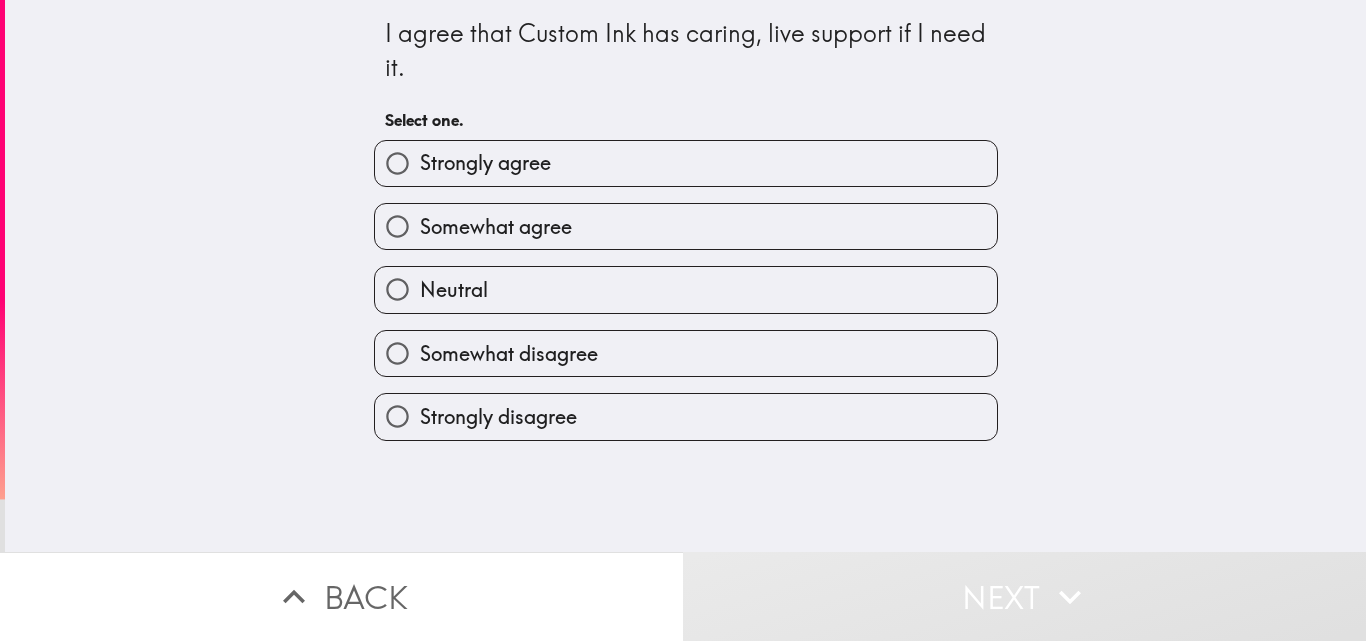 click on "Strongly agree" at bounding box center [686, 163] 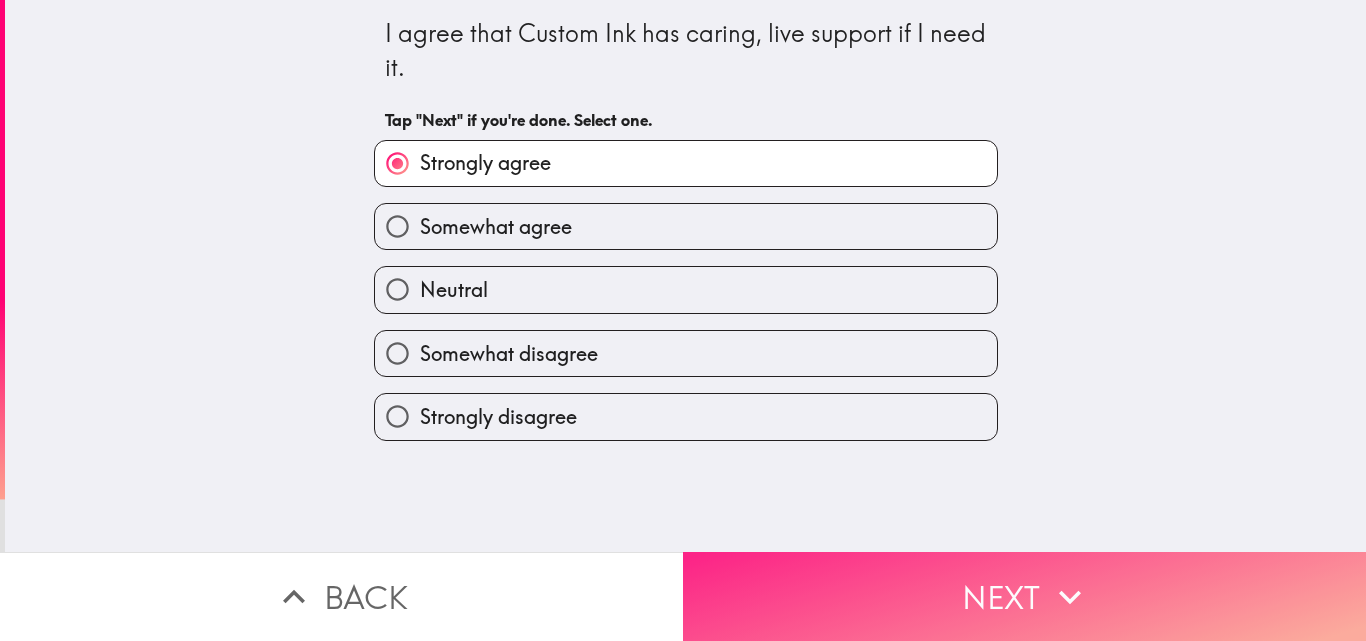 click on "Next" at bounding box center (1024, 596) 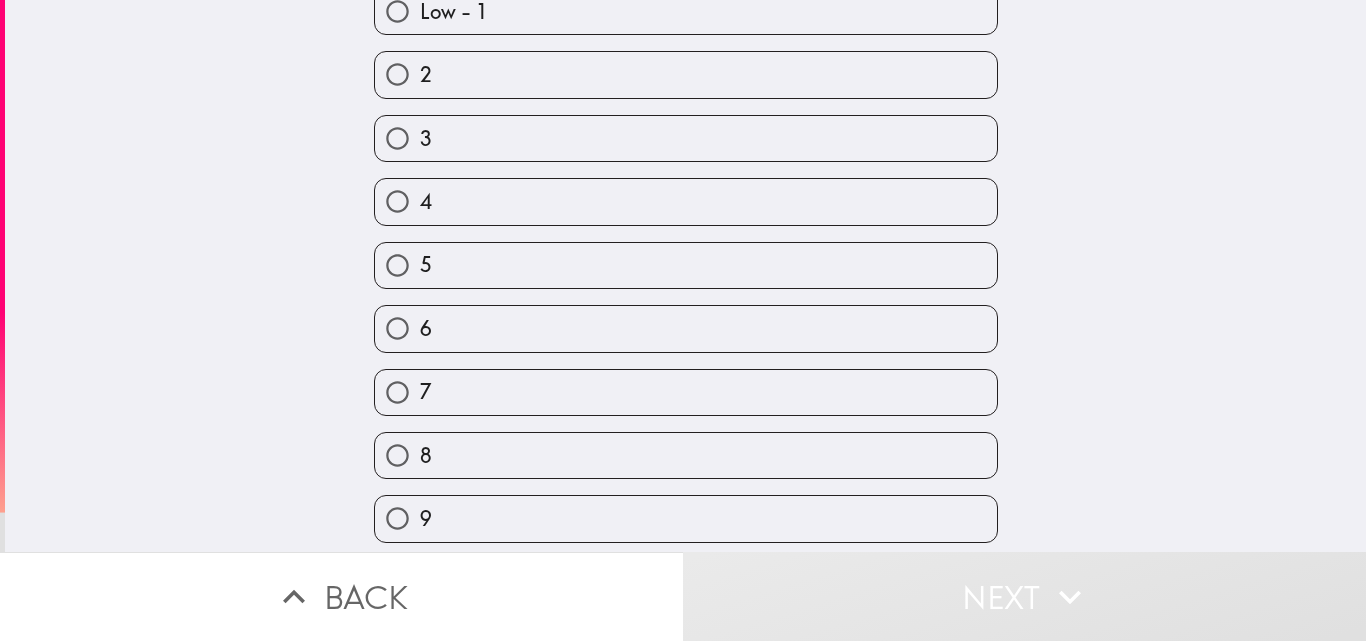 scroll, scrollTop: 189, scrollLeft: 0, axis: vertical 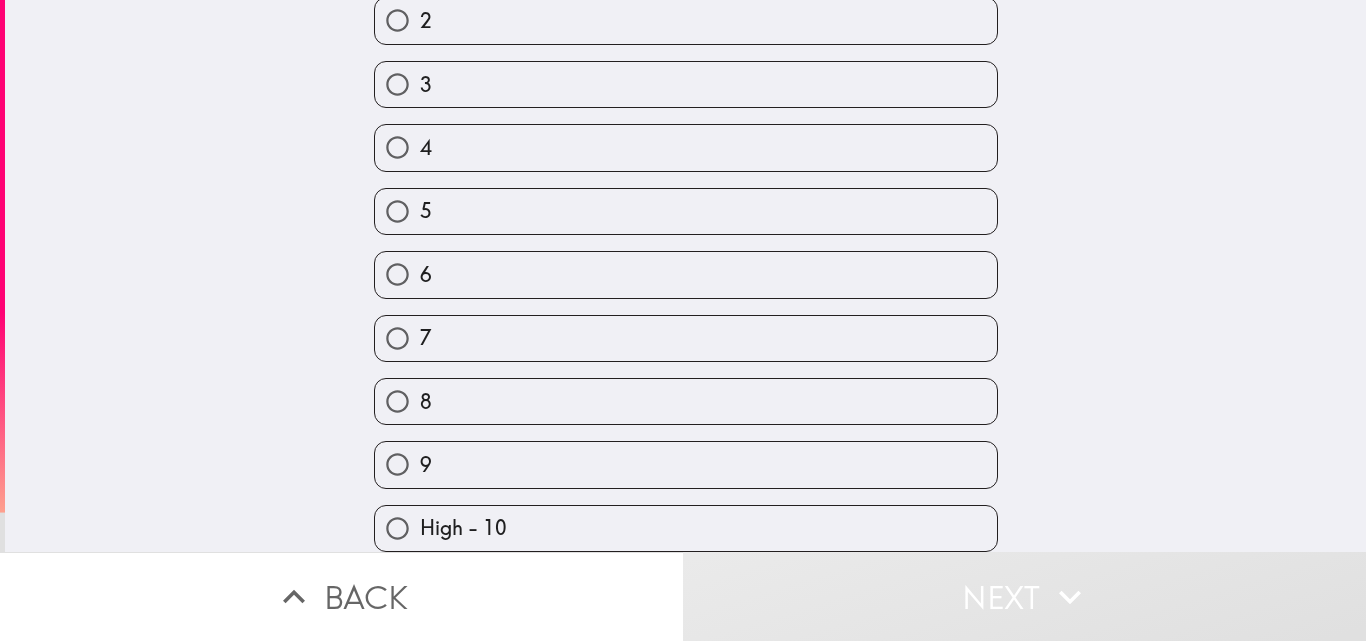 click on "High - 10" at bounding box center (686, 528) 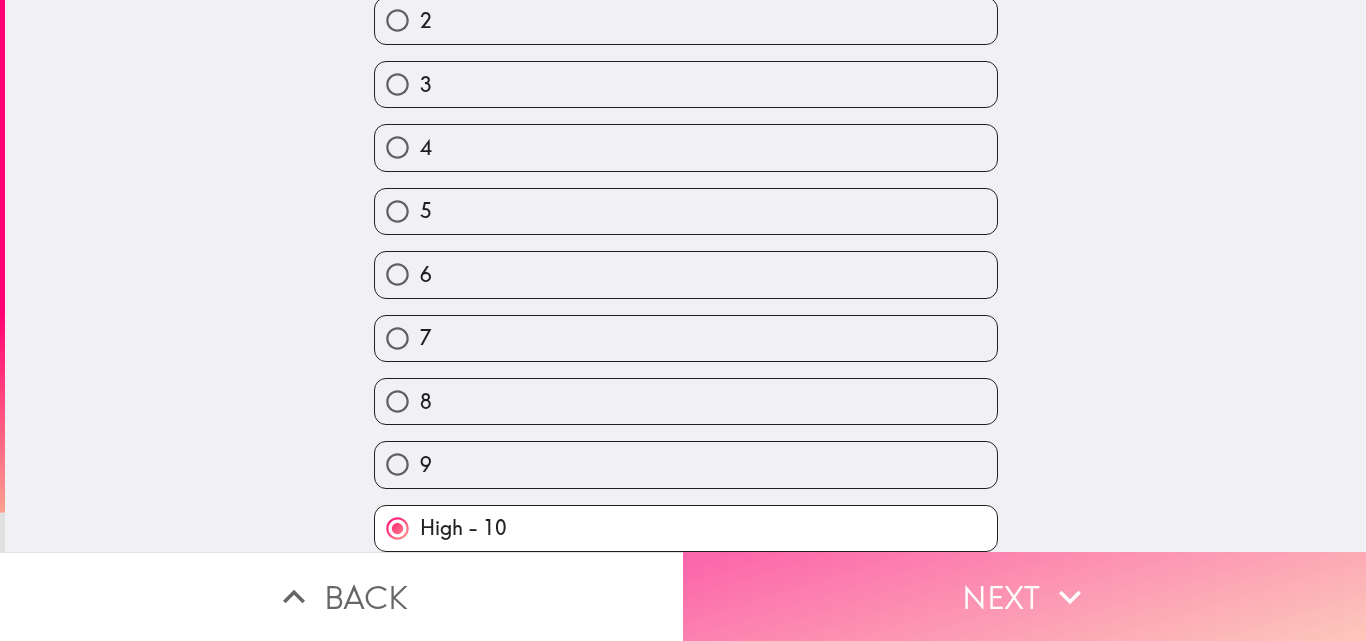 click on "Next" at bounding box center [1024, 596] 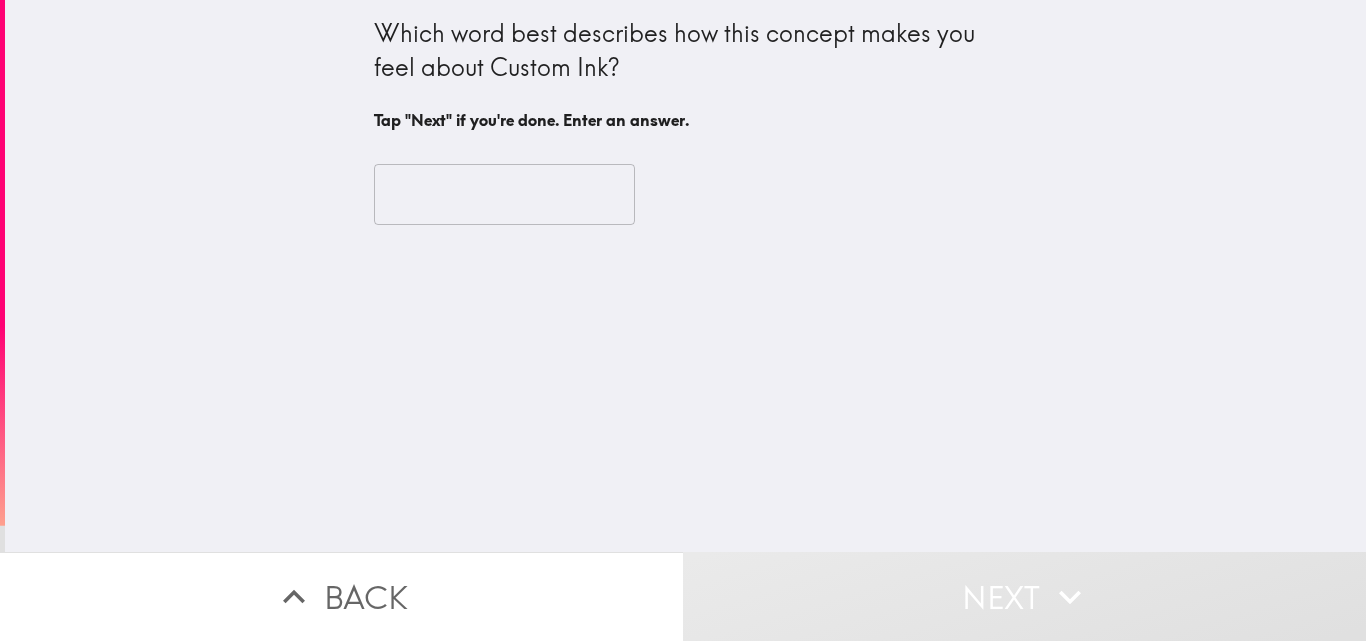 click at bounding box center (504, 195) 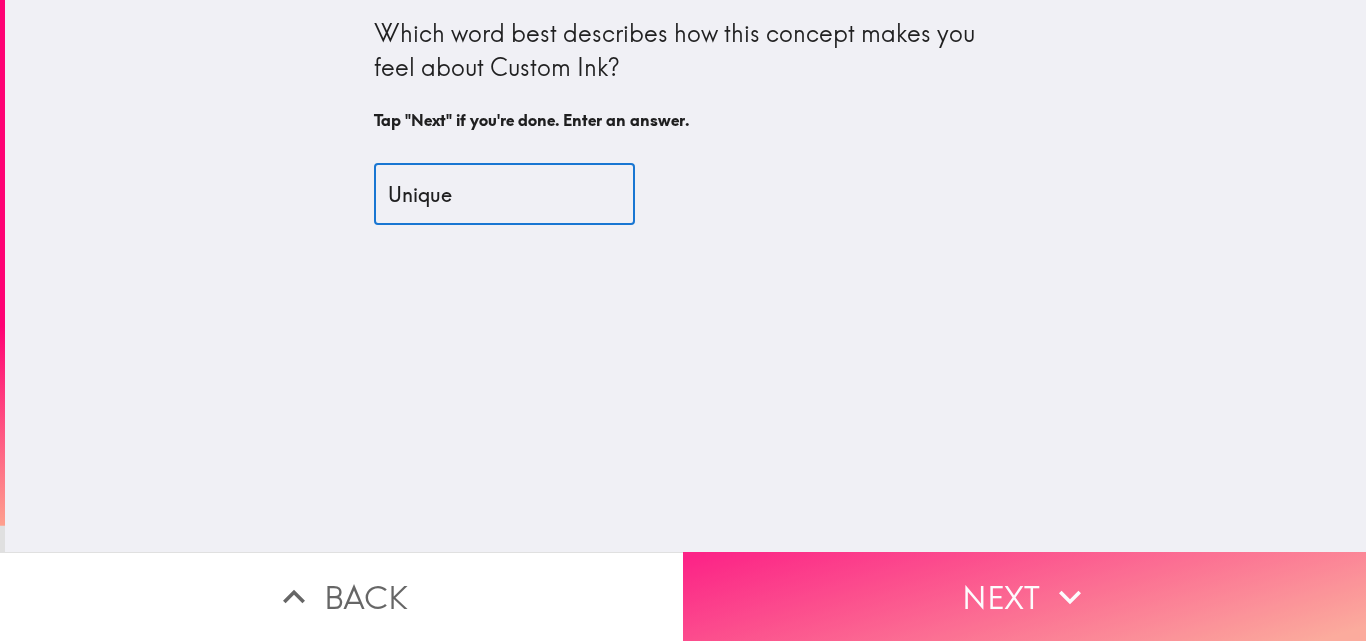 type on "Unique" 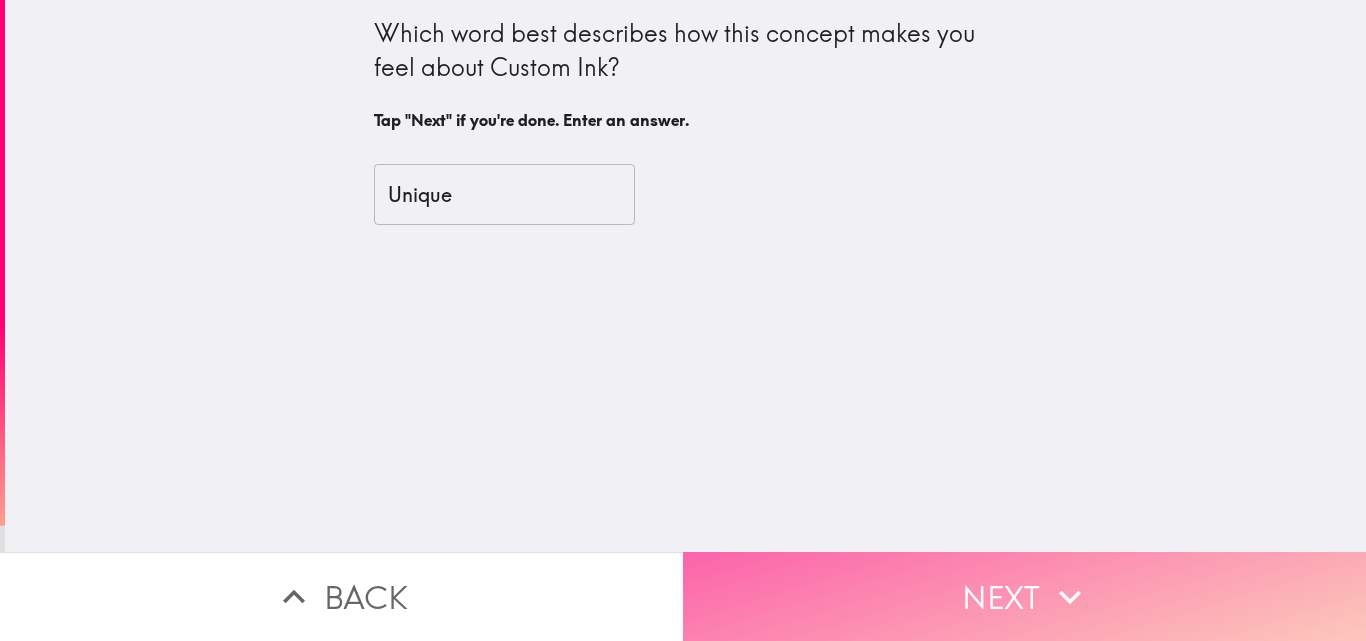 click on "Next" at bounding box center (1024, 596) 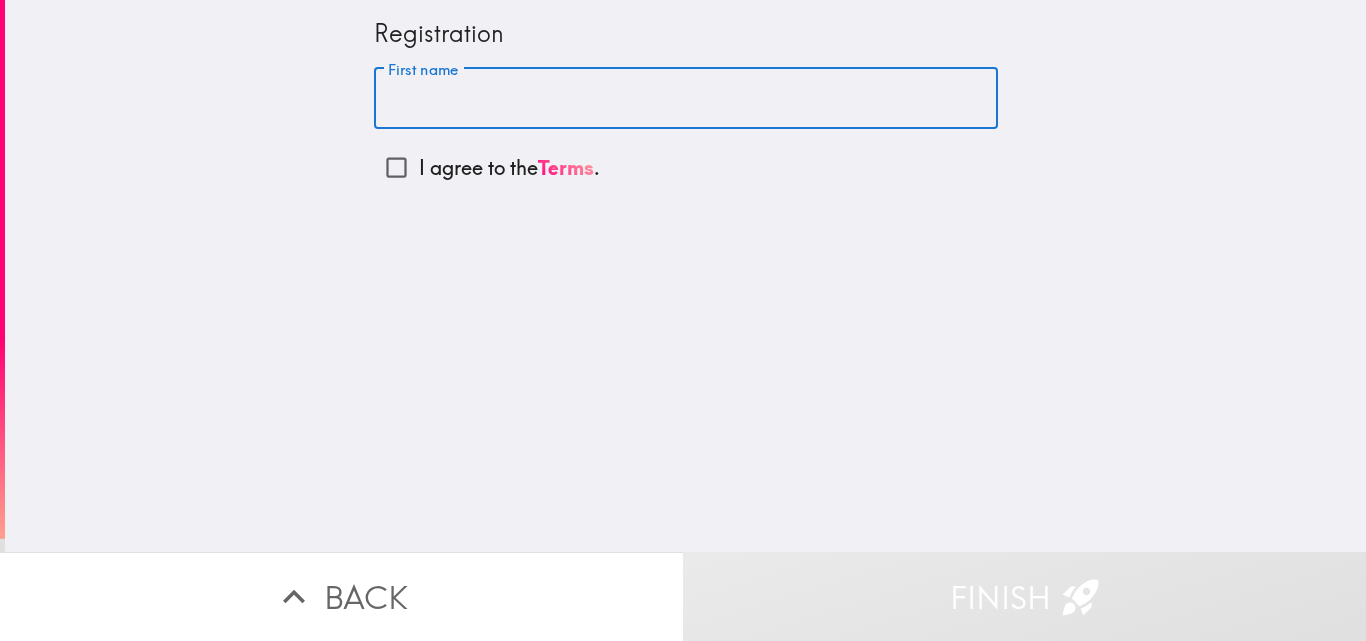 click on "First name" at bounding box center (686, 99) 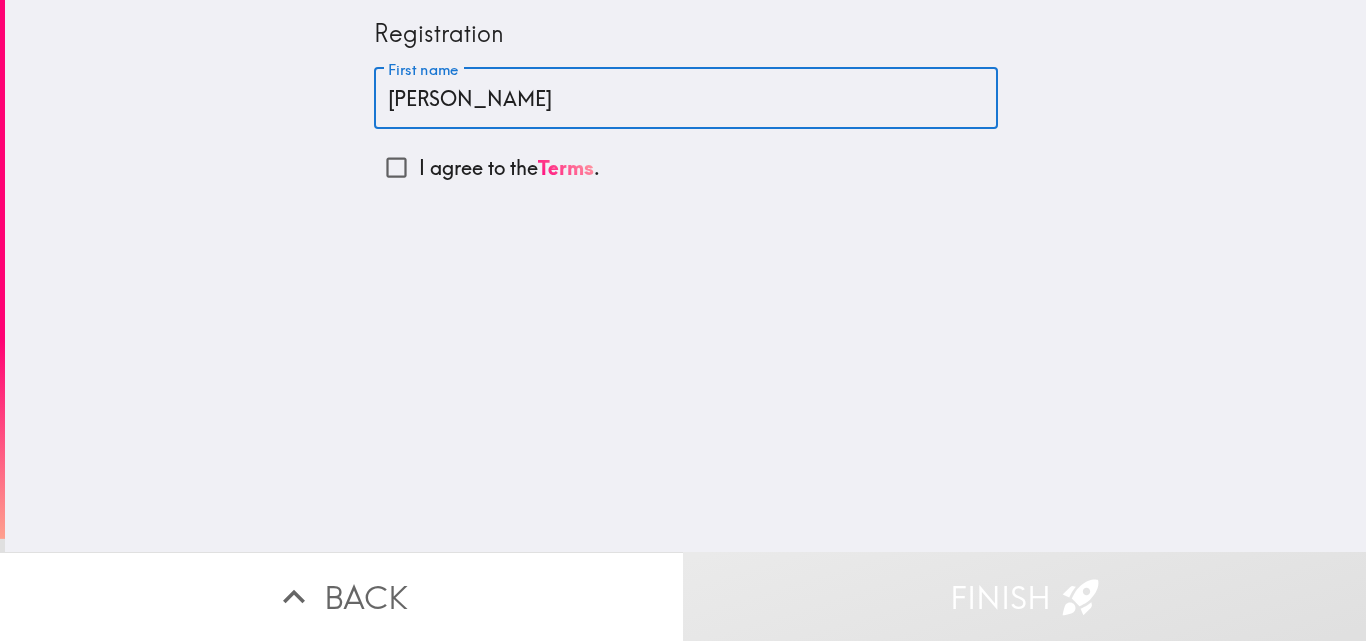 type on "[PERSON_NAME]" 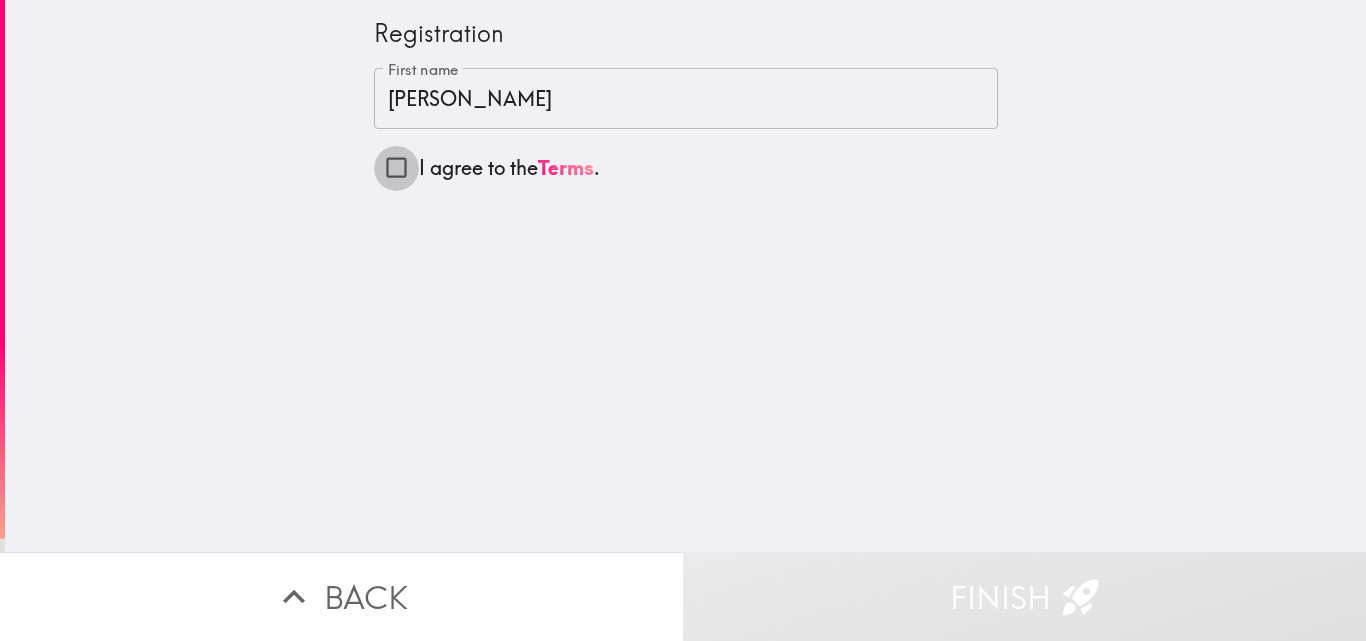 click on "I agree to the  Terms ." at bounding box center (396, 167) 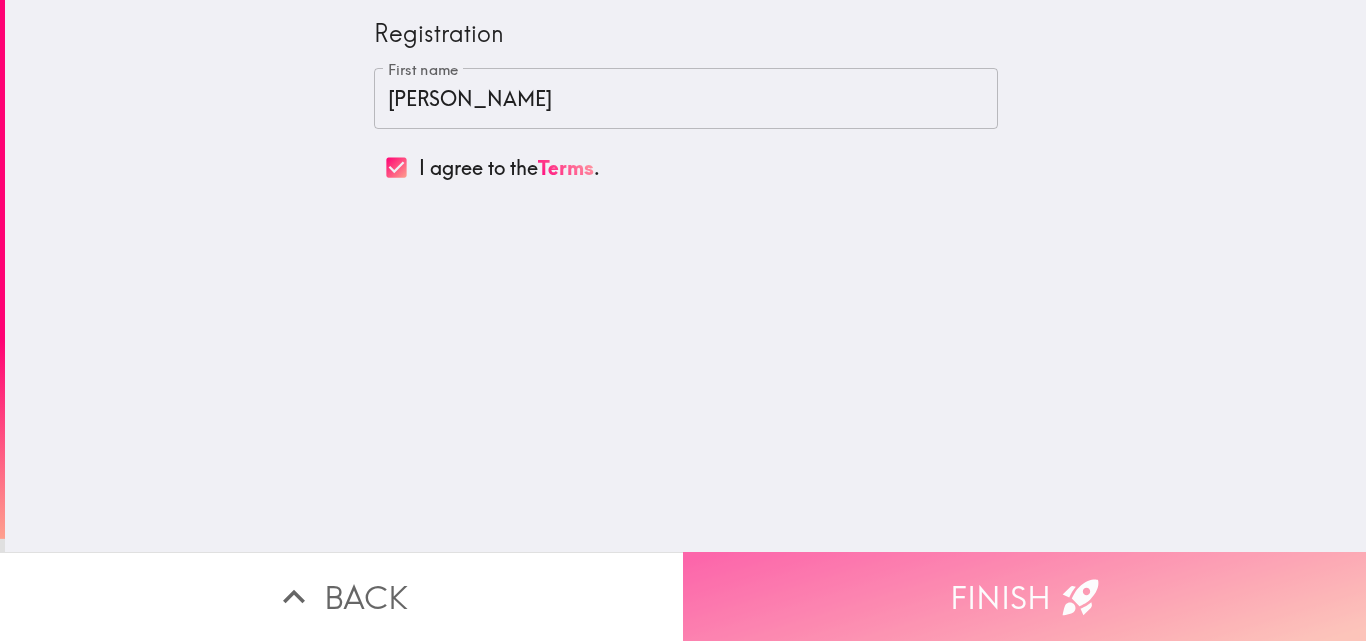 click on "Finish" at bounding box center (1024, 596) 